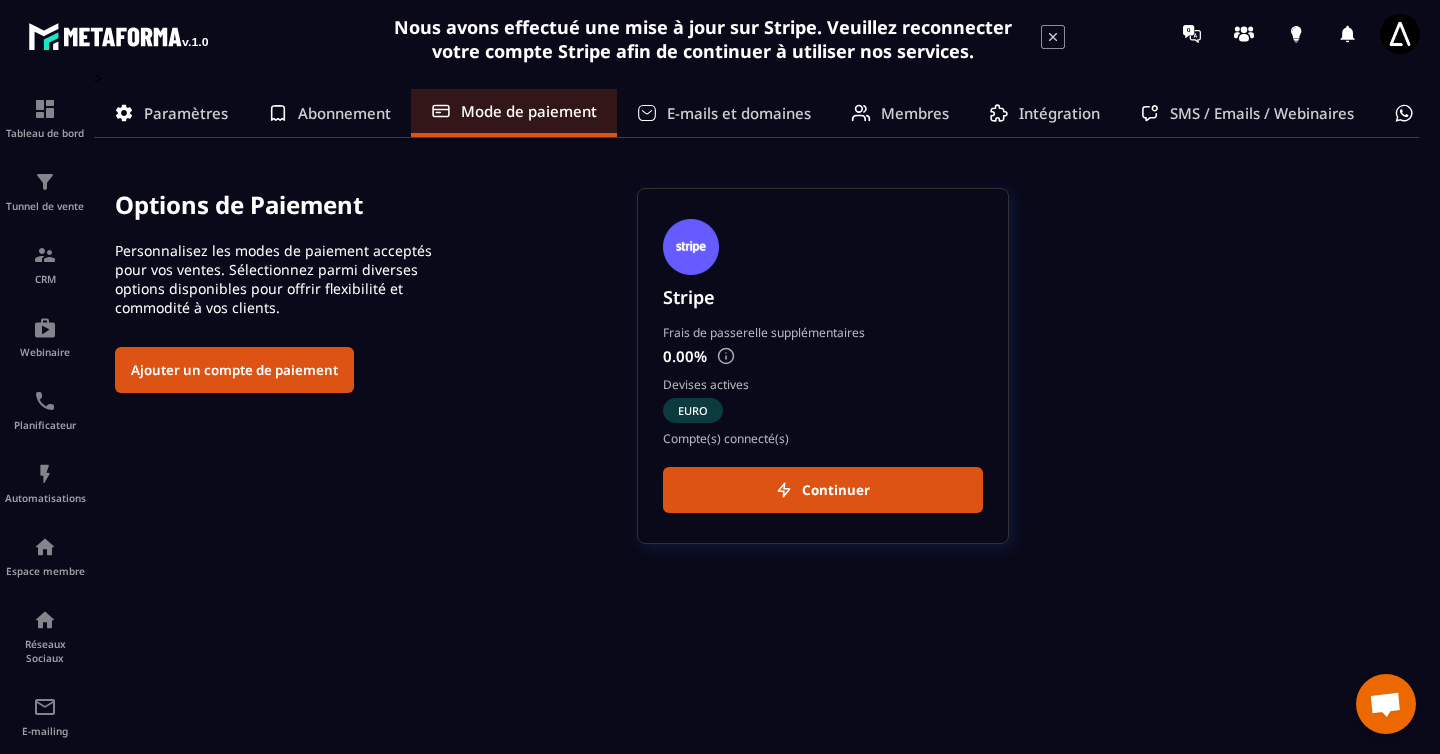 scroll, scrollTop: 0, scrollLeft: 0, axis: both 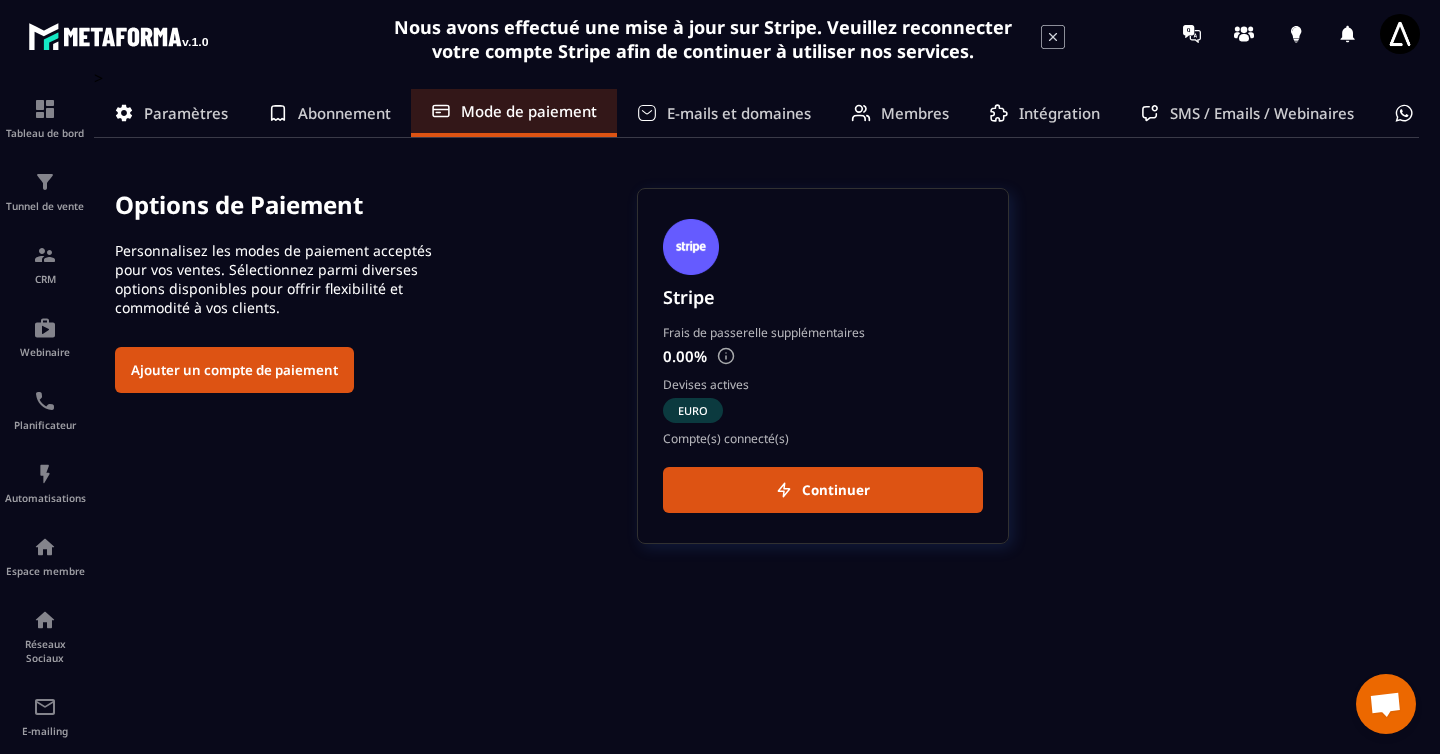 click on "Abonnement" at bounding box center [344, 113] 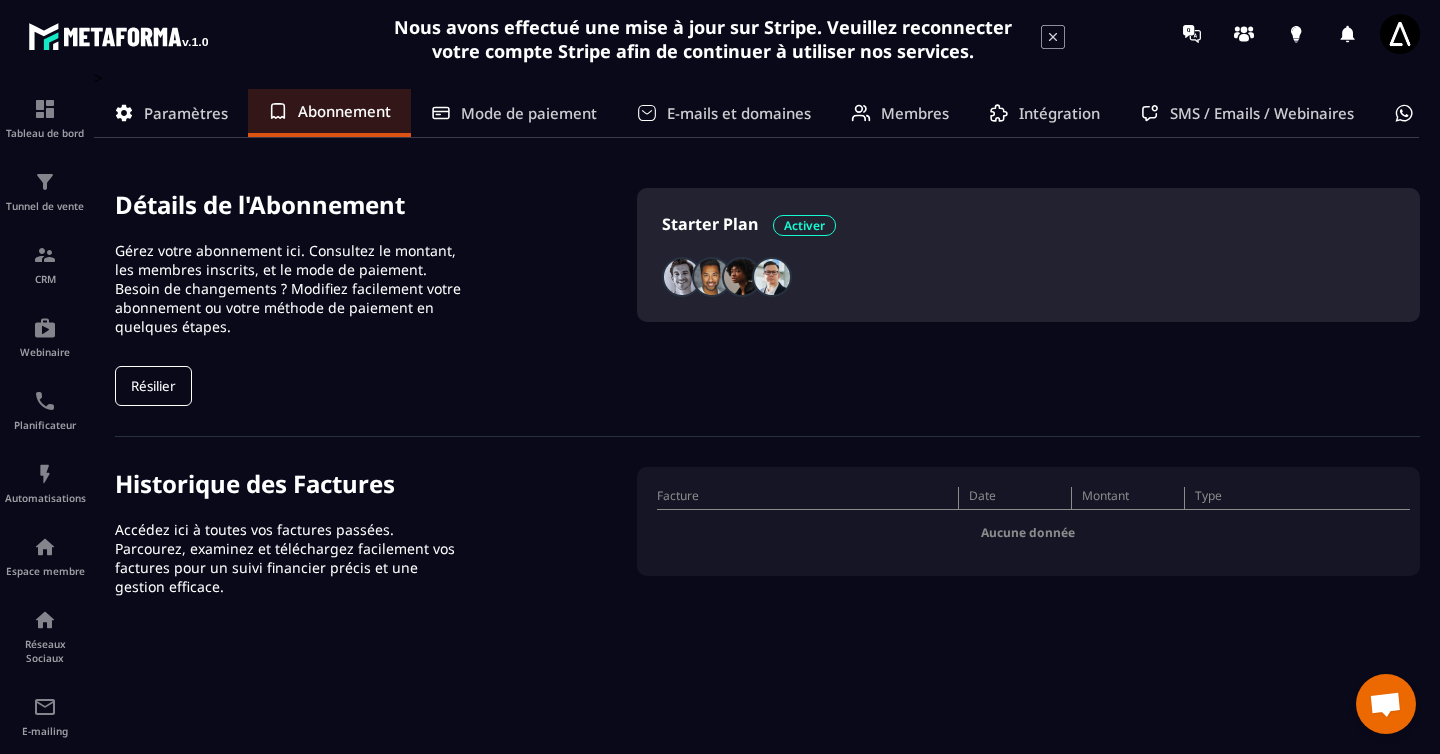 click on "Activer" at bounding box center [804, 225] 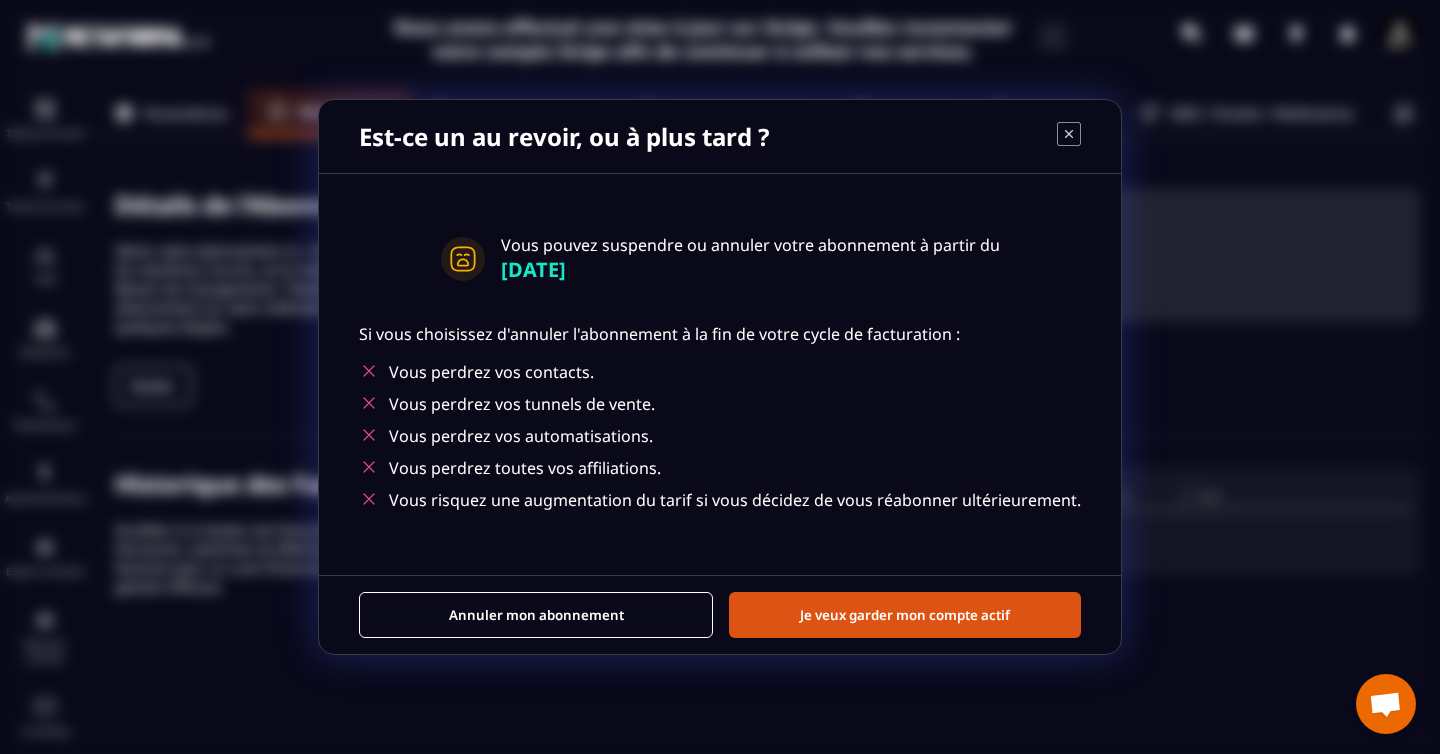 click 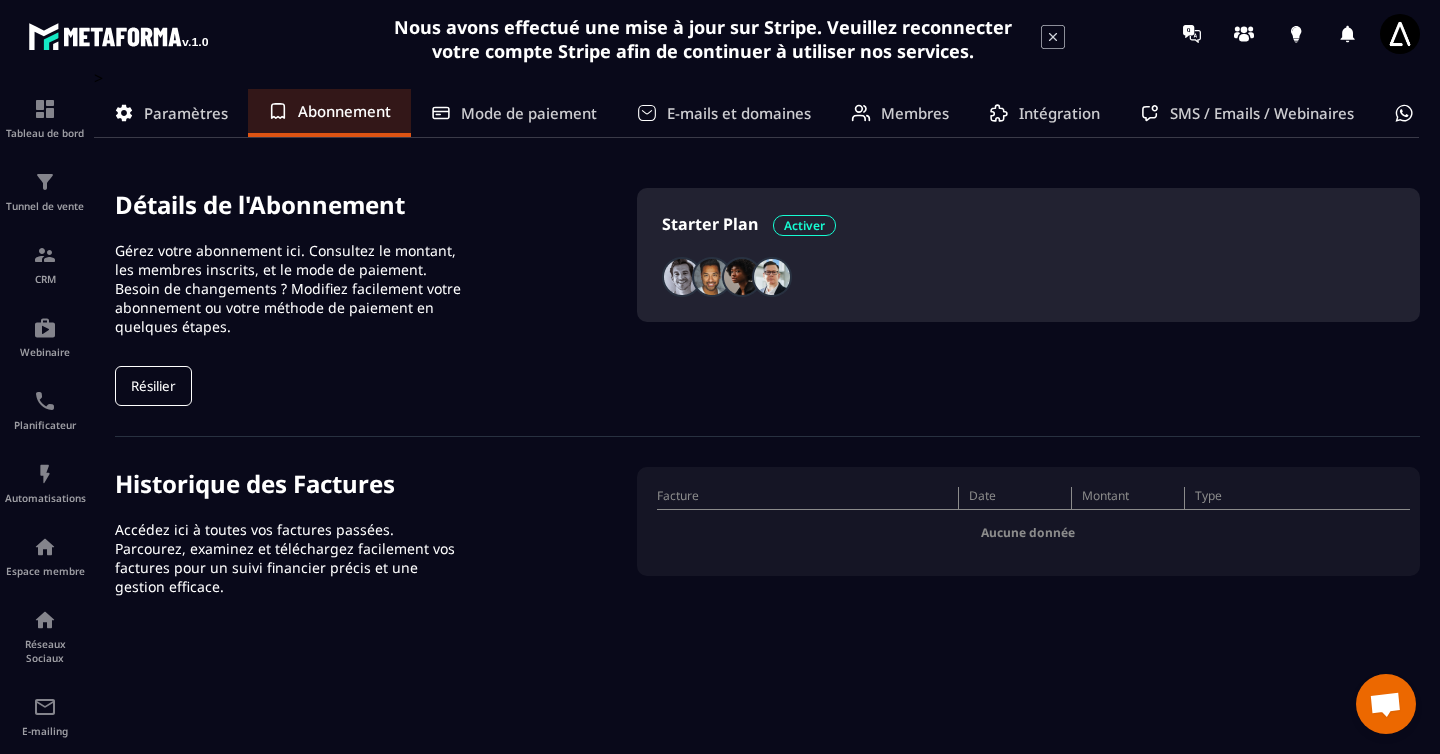 click on "Paramètres" 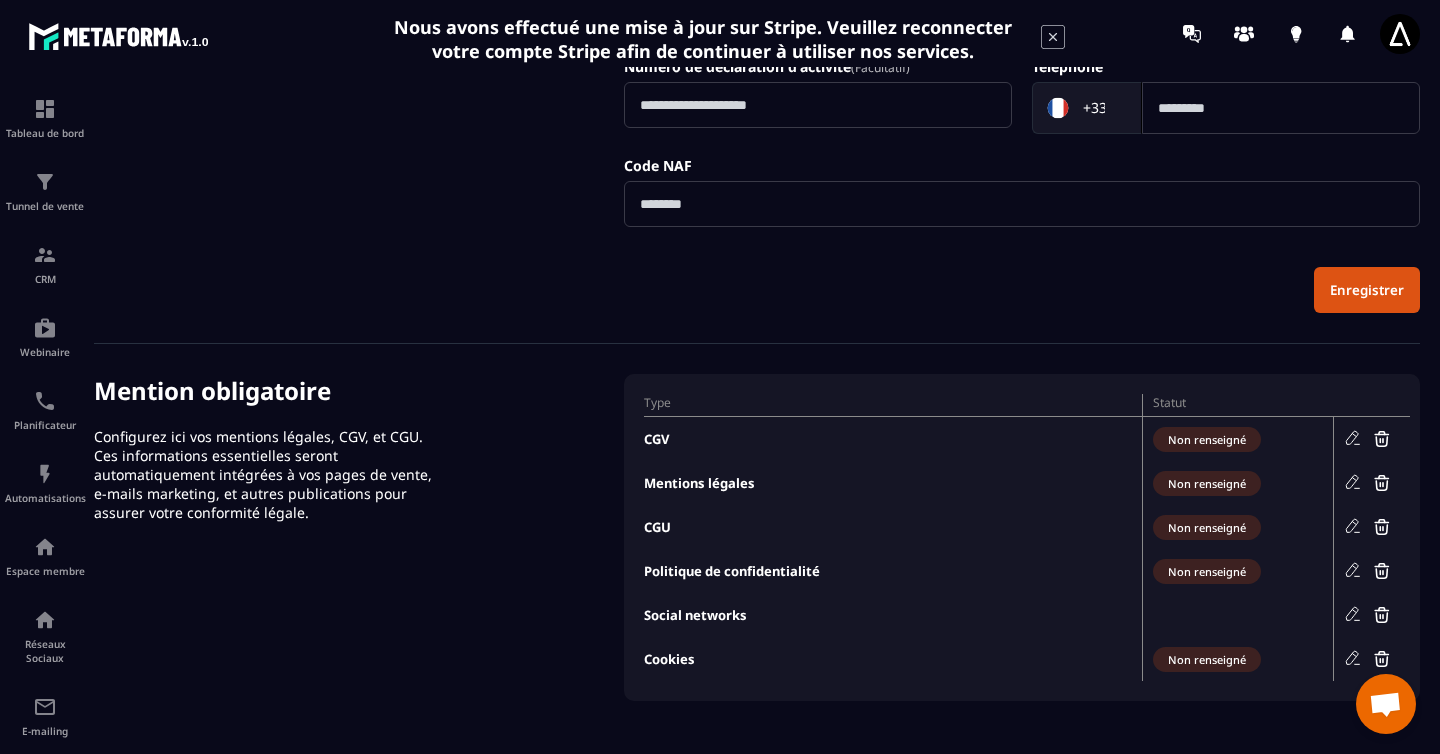 scroll, scrollTop: 0, scrollLeft: 0, axis: both 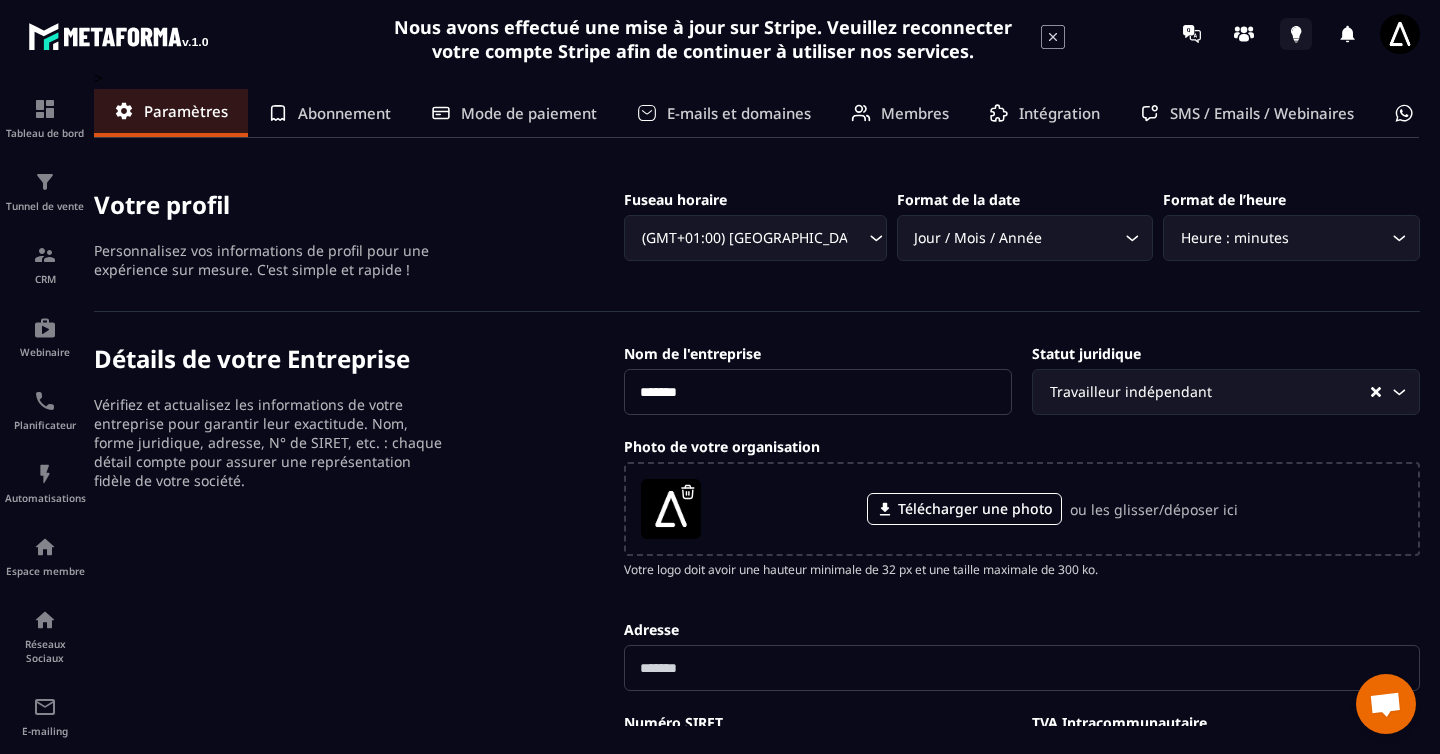 click 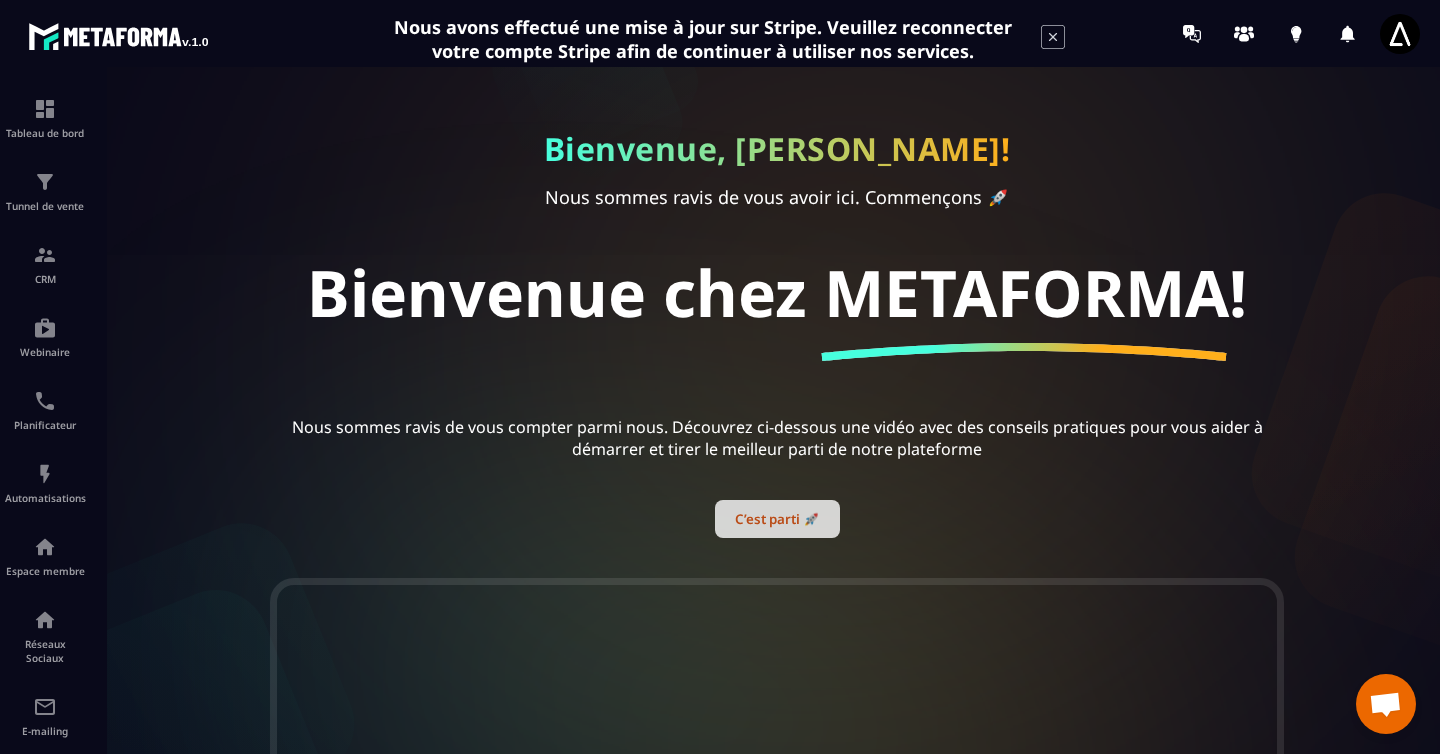click on "C’est parti 🚀" at bounding box center (777, 519) 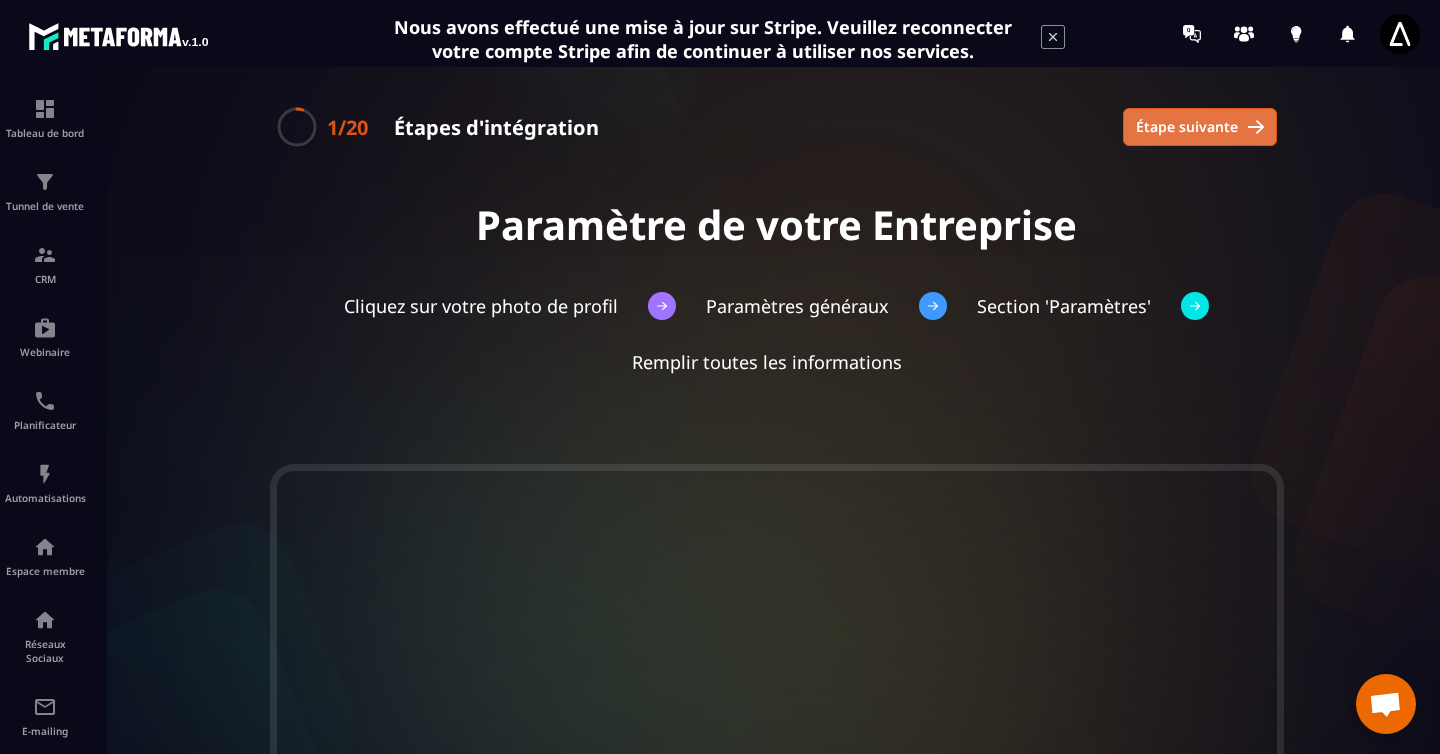 click on "Étape suivante" at bounding box center [1187, 127] 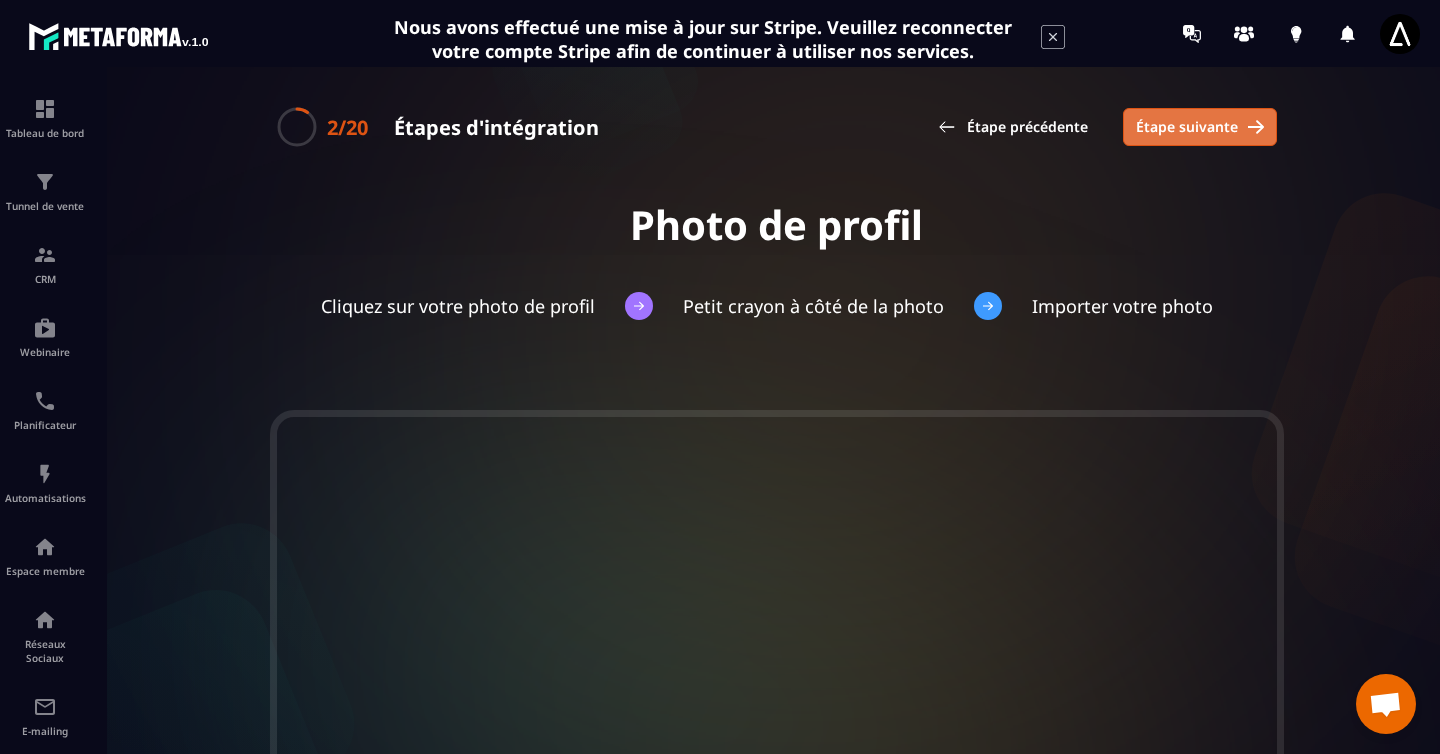 click on "Étape suivante" at bounding box center [1187, 127] 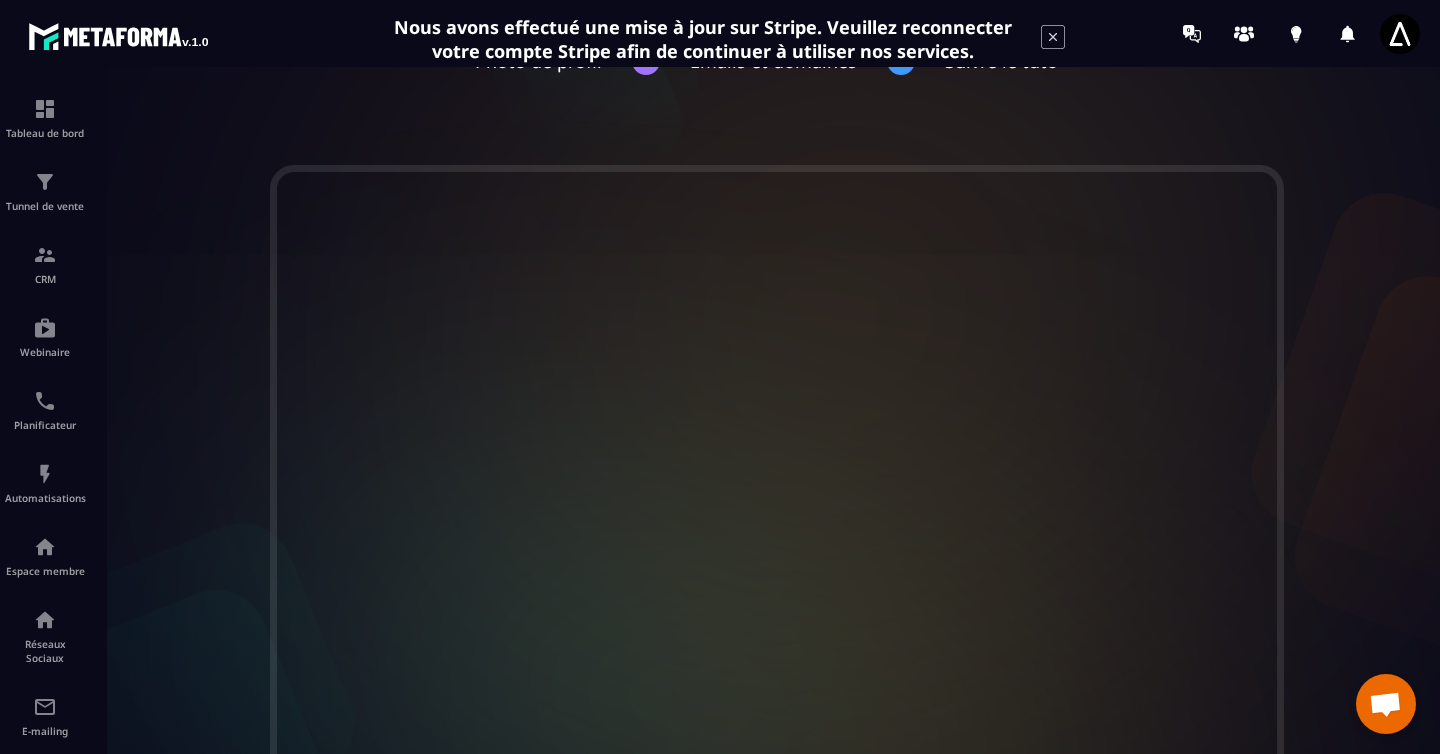 scroll, scrollTop: 292, scrollLeft: 0, axis: vertical 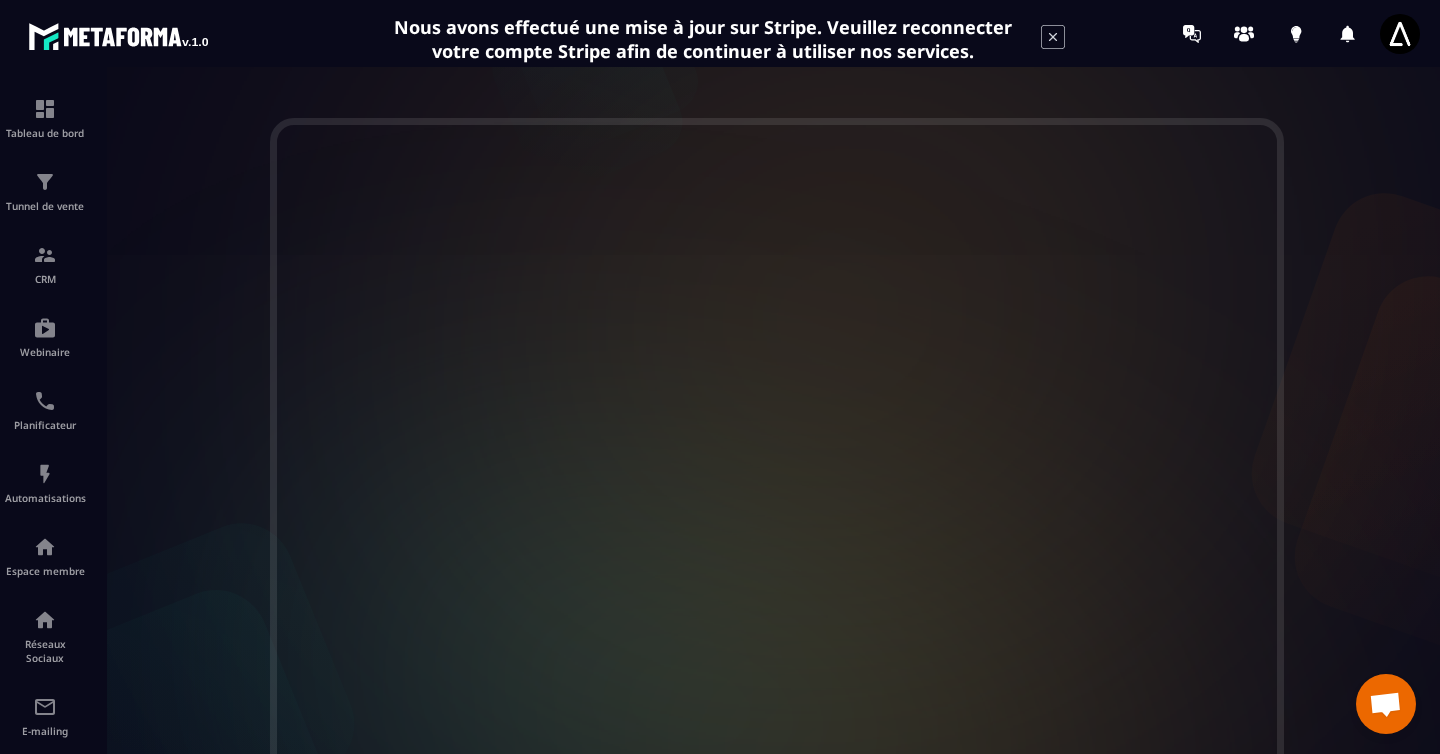 click at bounding box center (1400, 34) 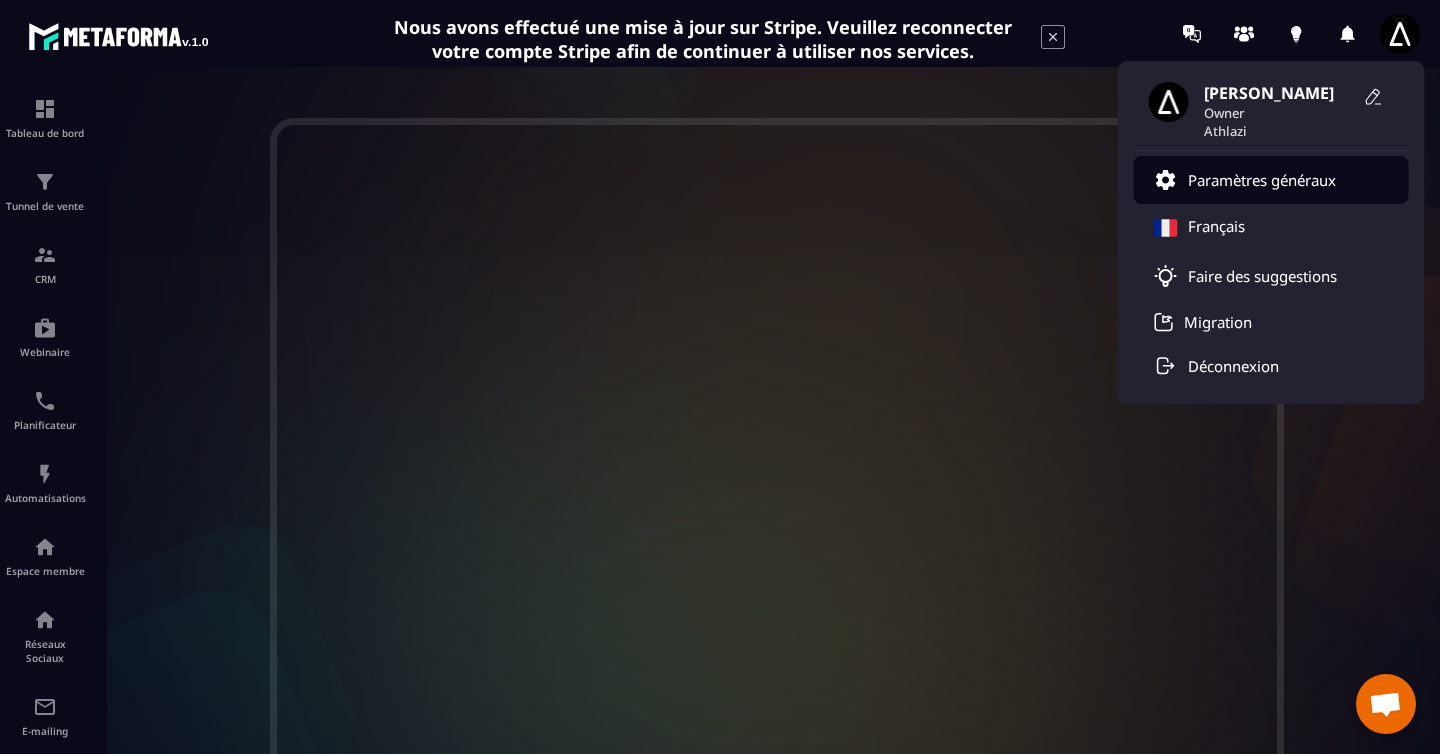 click on "Paramètres généraux" at bounding box center (1262, 180) 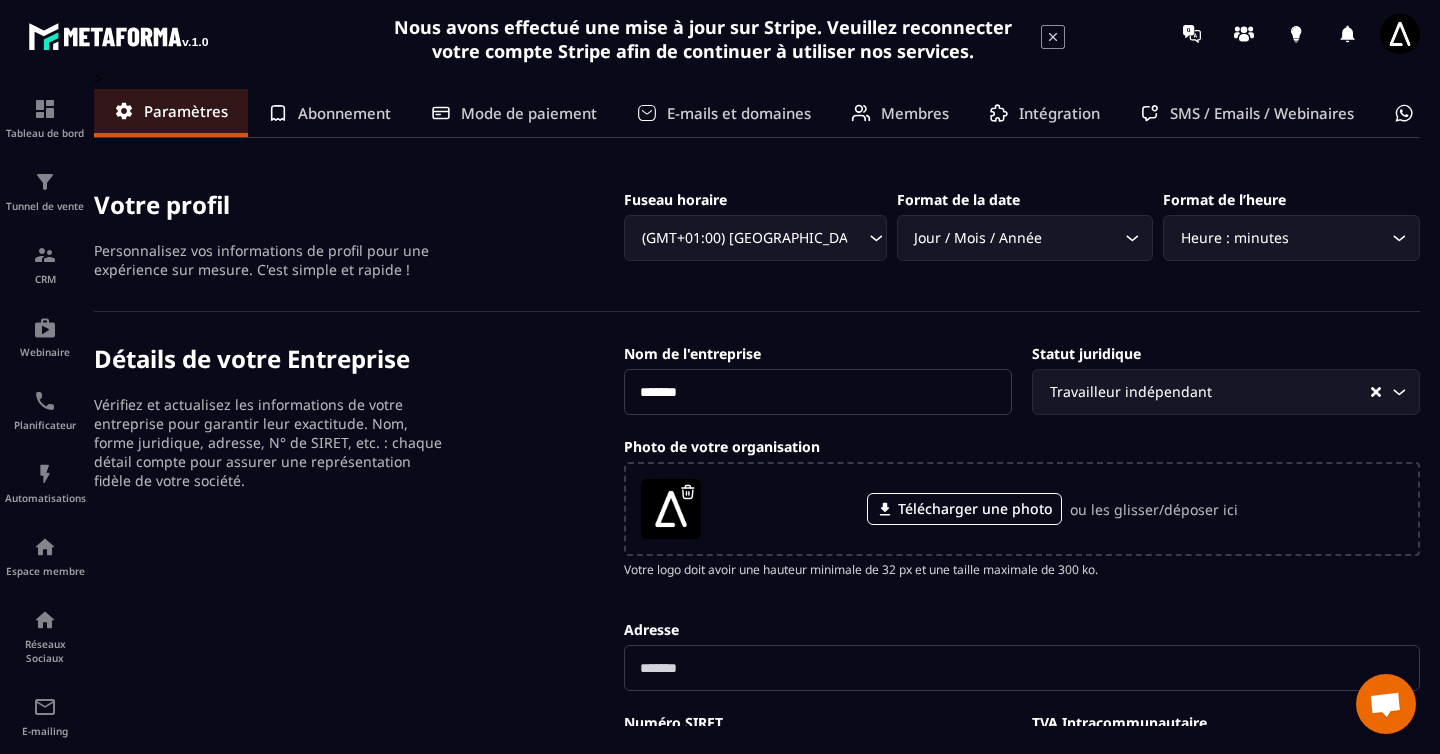 click on "E-mails et domaines" at bounding box center (739, 113) 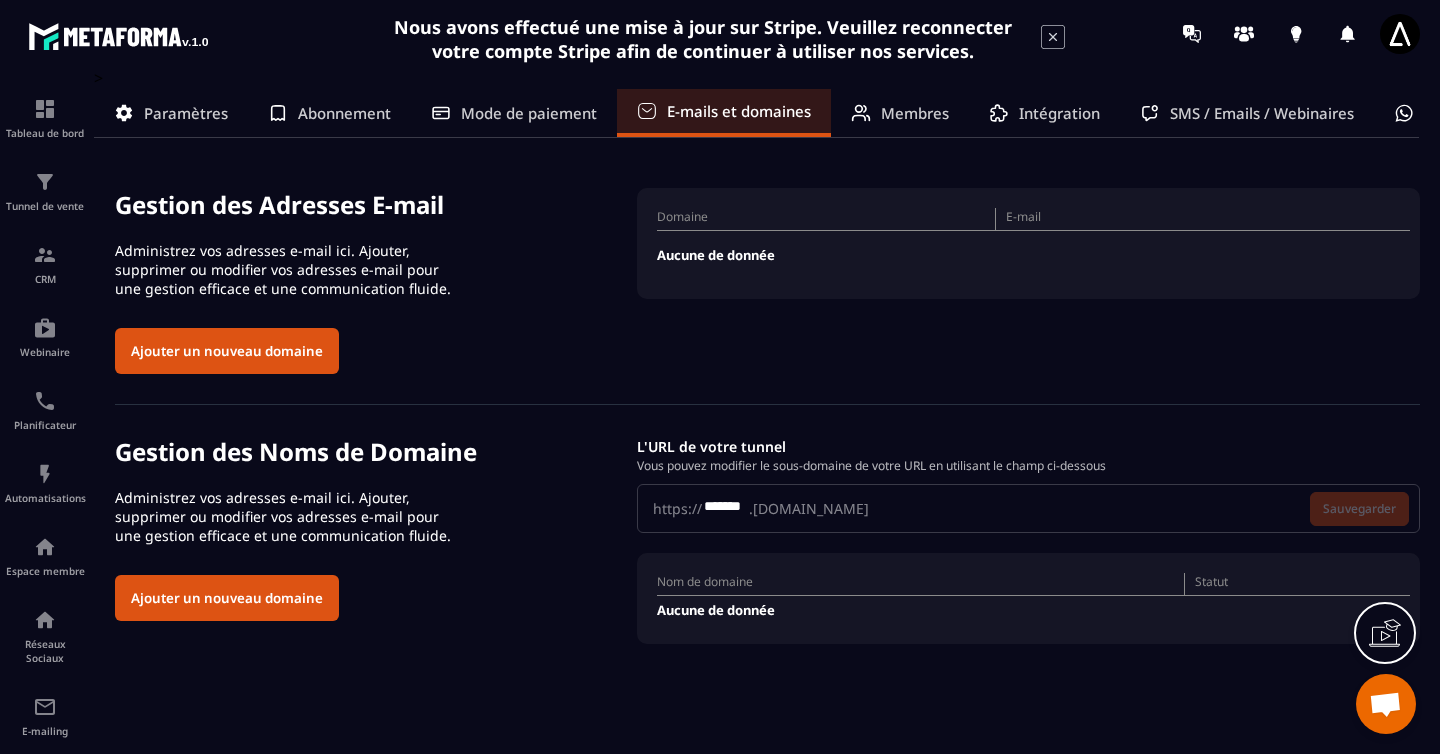 click on "Ajouter un nouveau domaine" at bounding box center (227, 351) 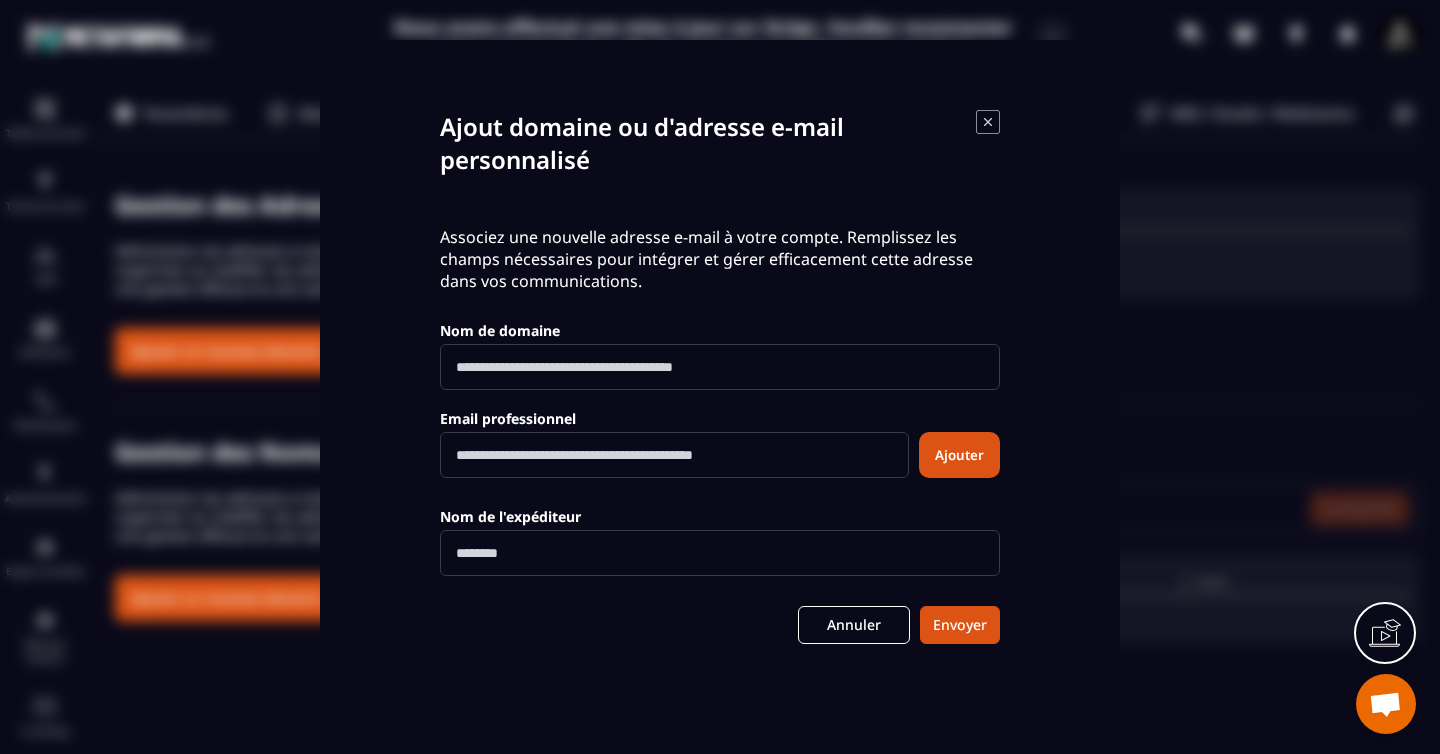 click at bounding box center [720, 367] 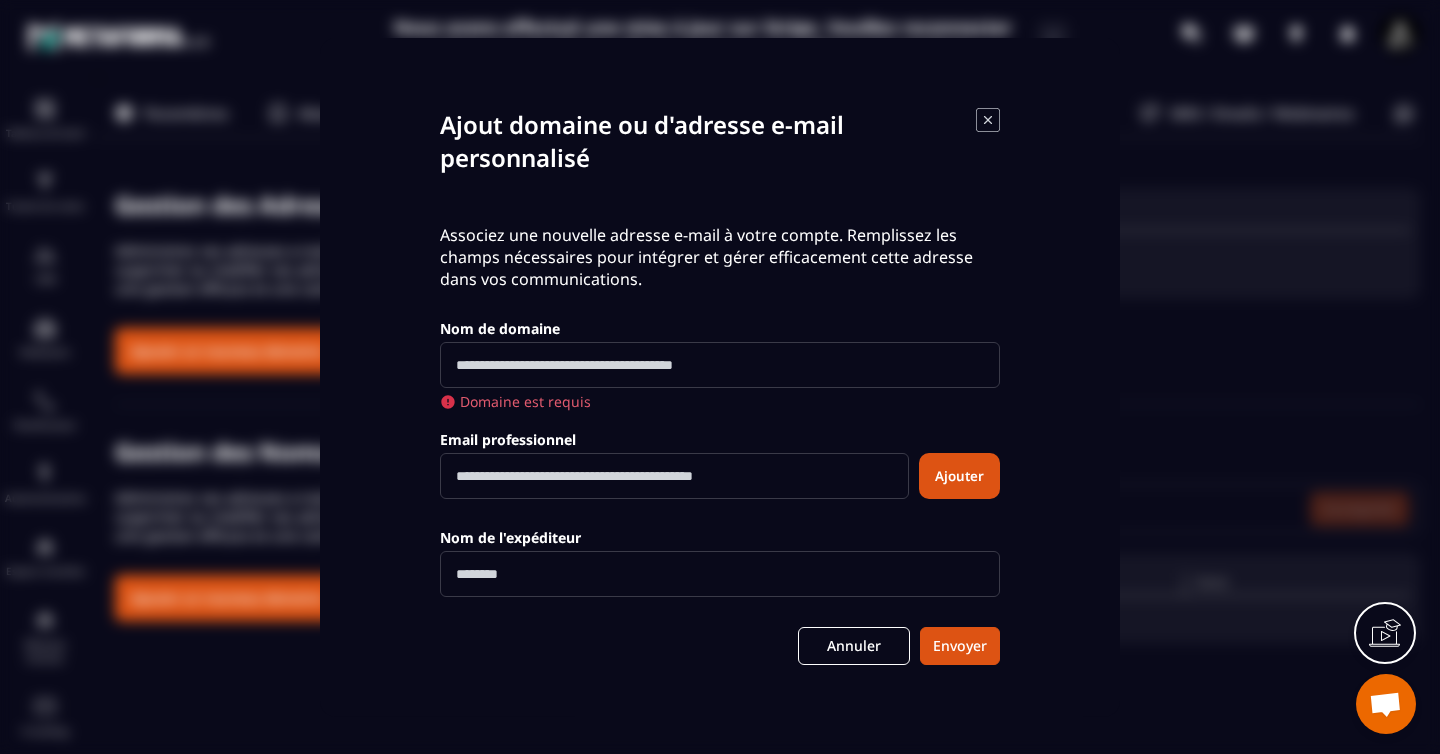 click 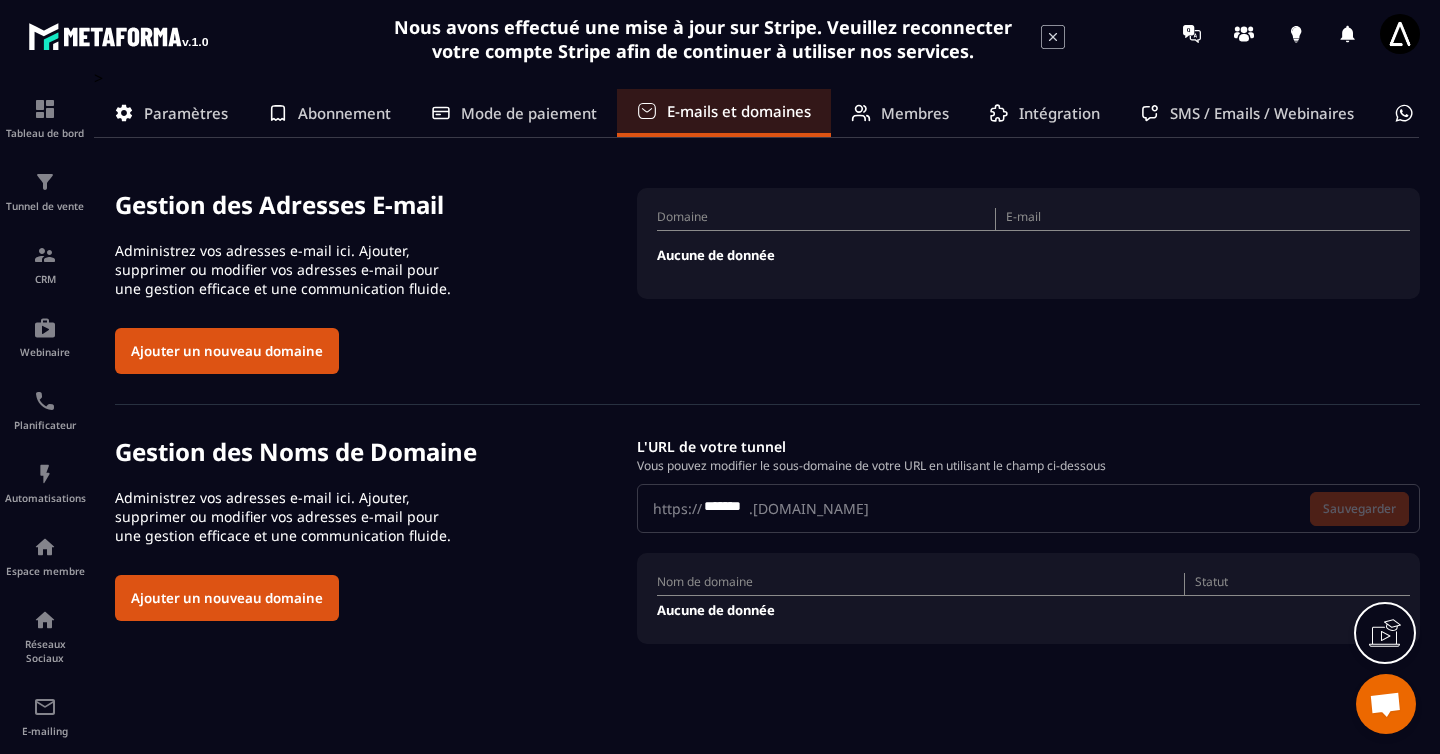 click on "https:// ******* .[DOMAIN_NAME] Sauvegarder" at bounding box center (1028, 508) 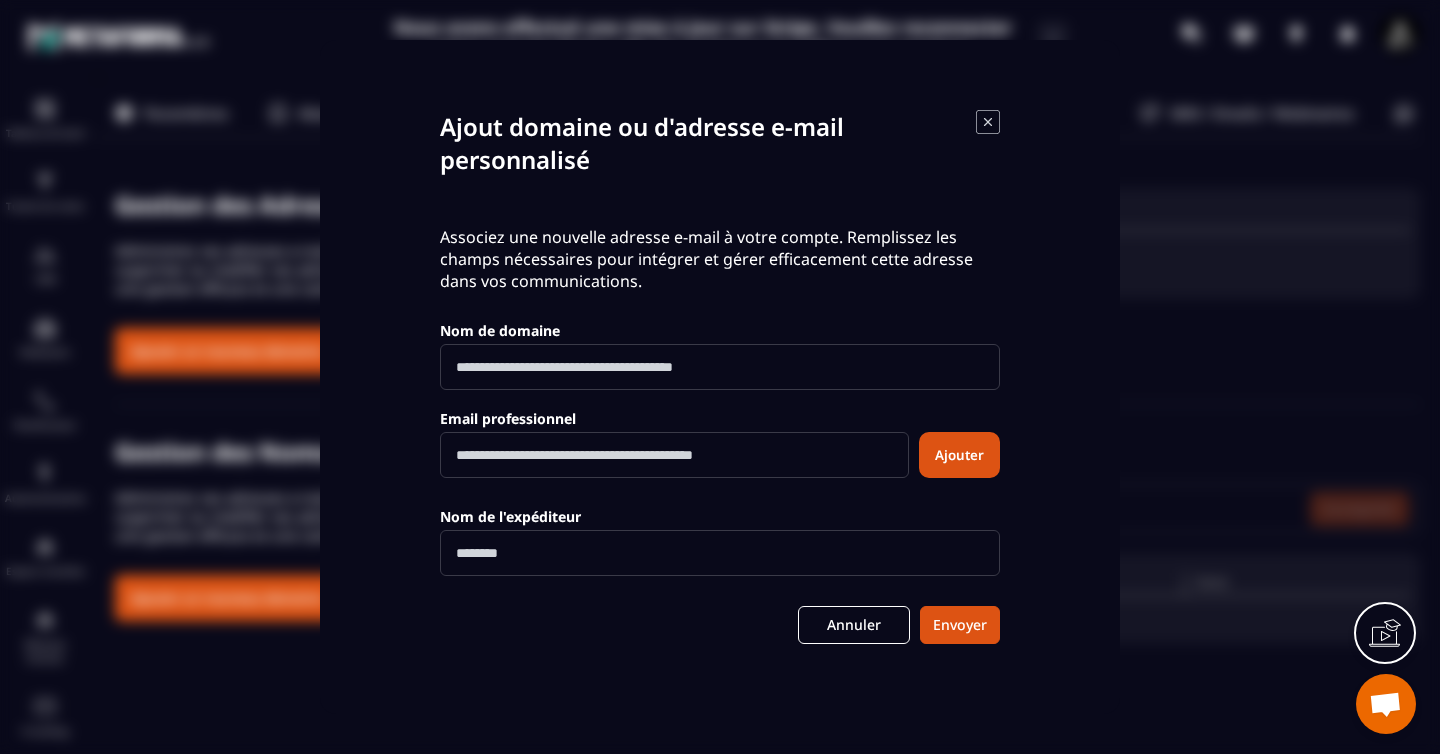 click at bounding box center [720, 367] 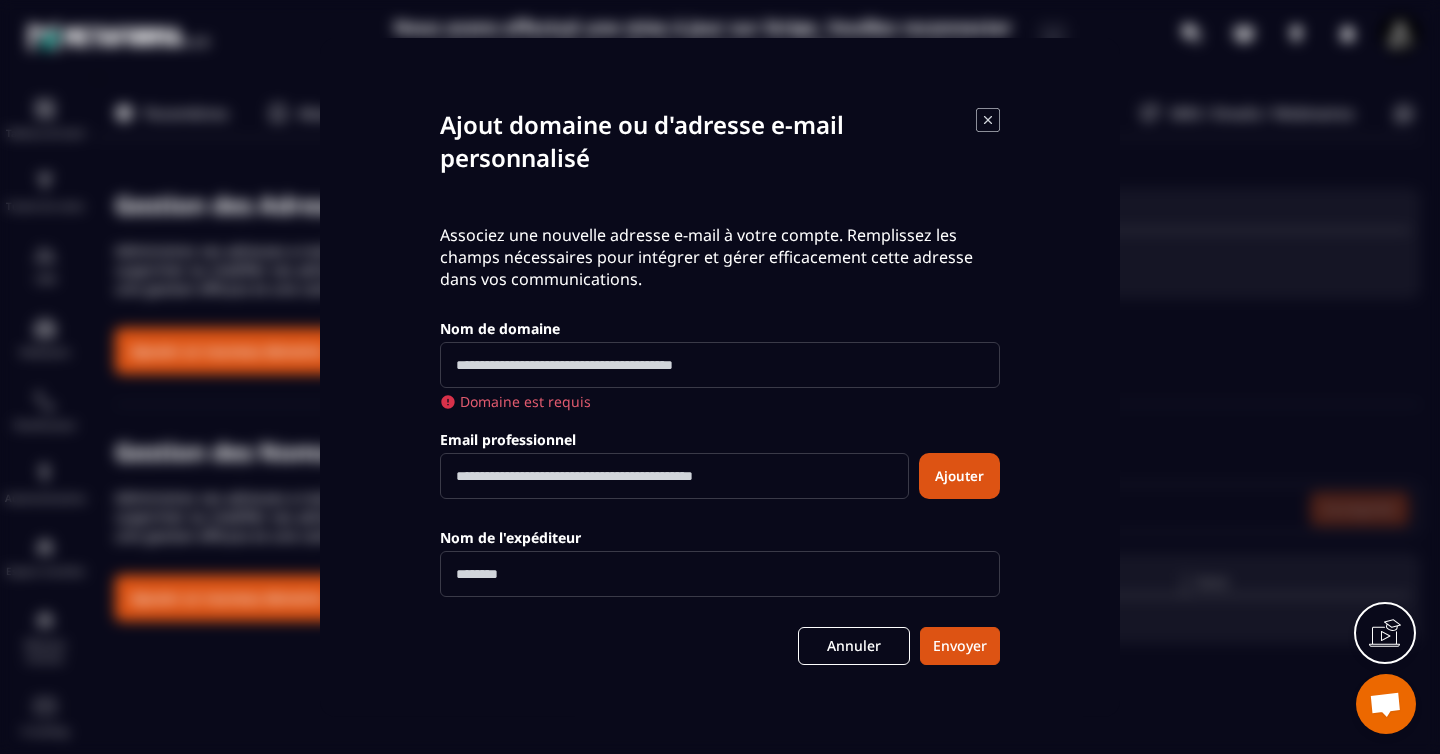 click 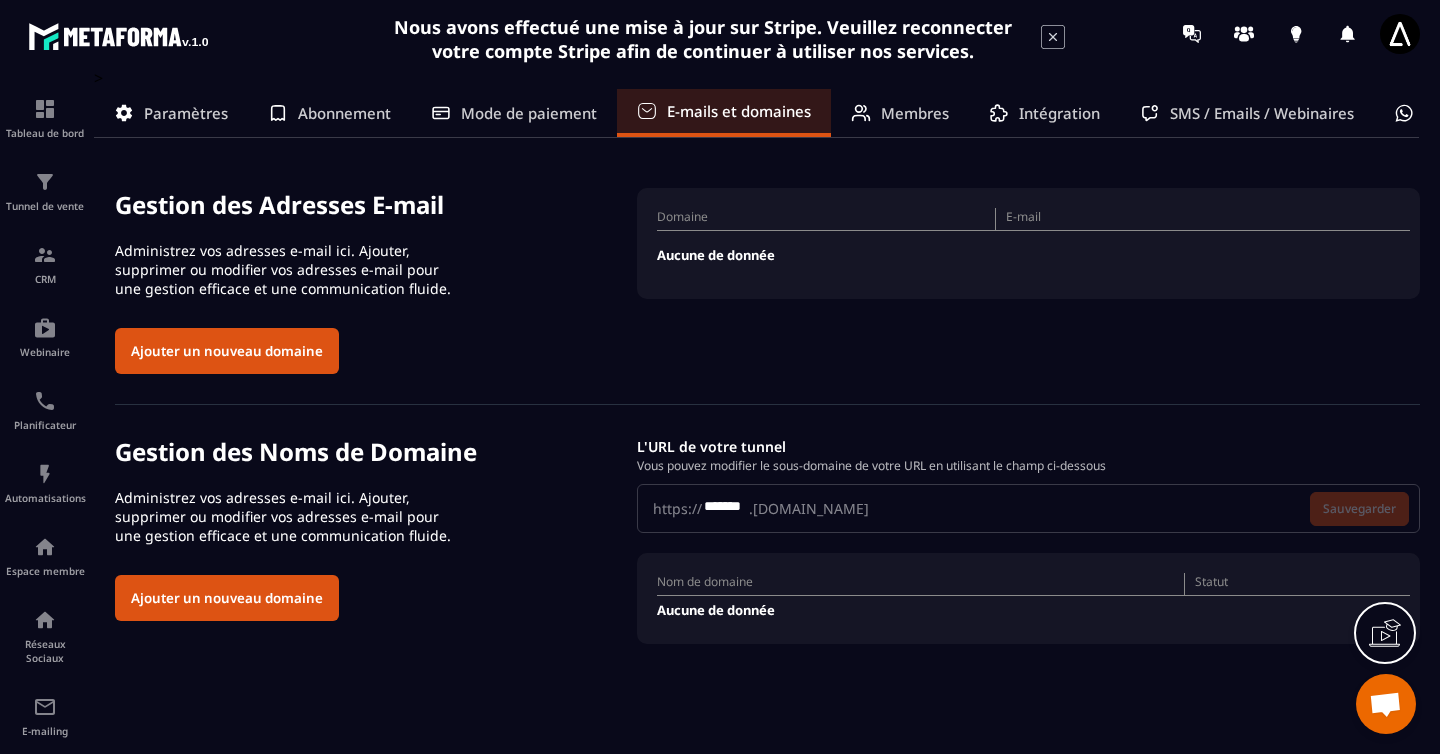 click on "Ajouter un nouveau domaine" at bounding box center [227, 351] 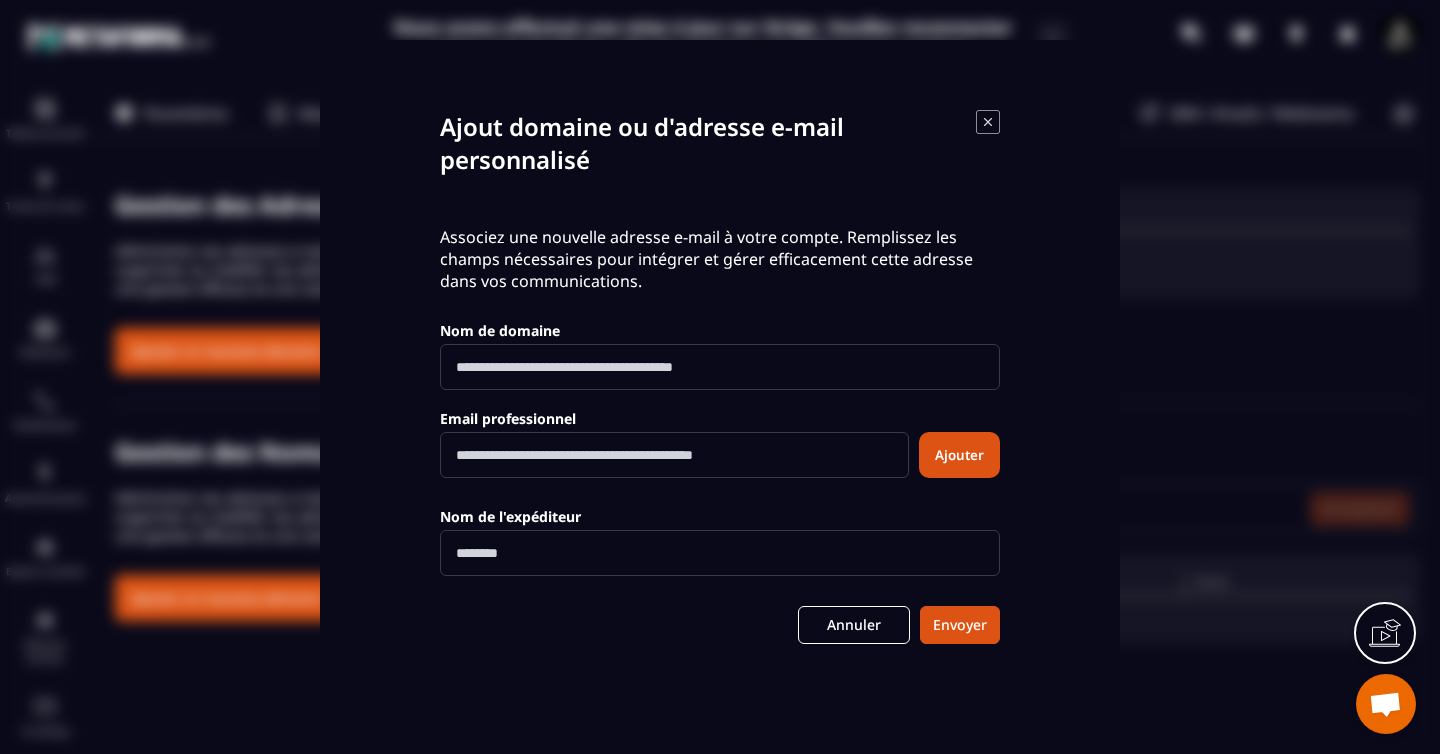 click 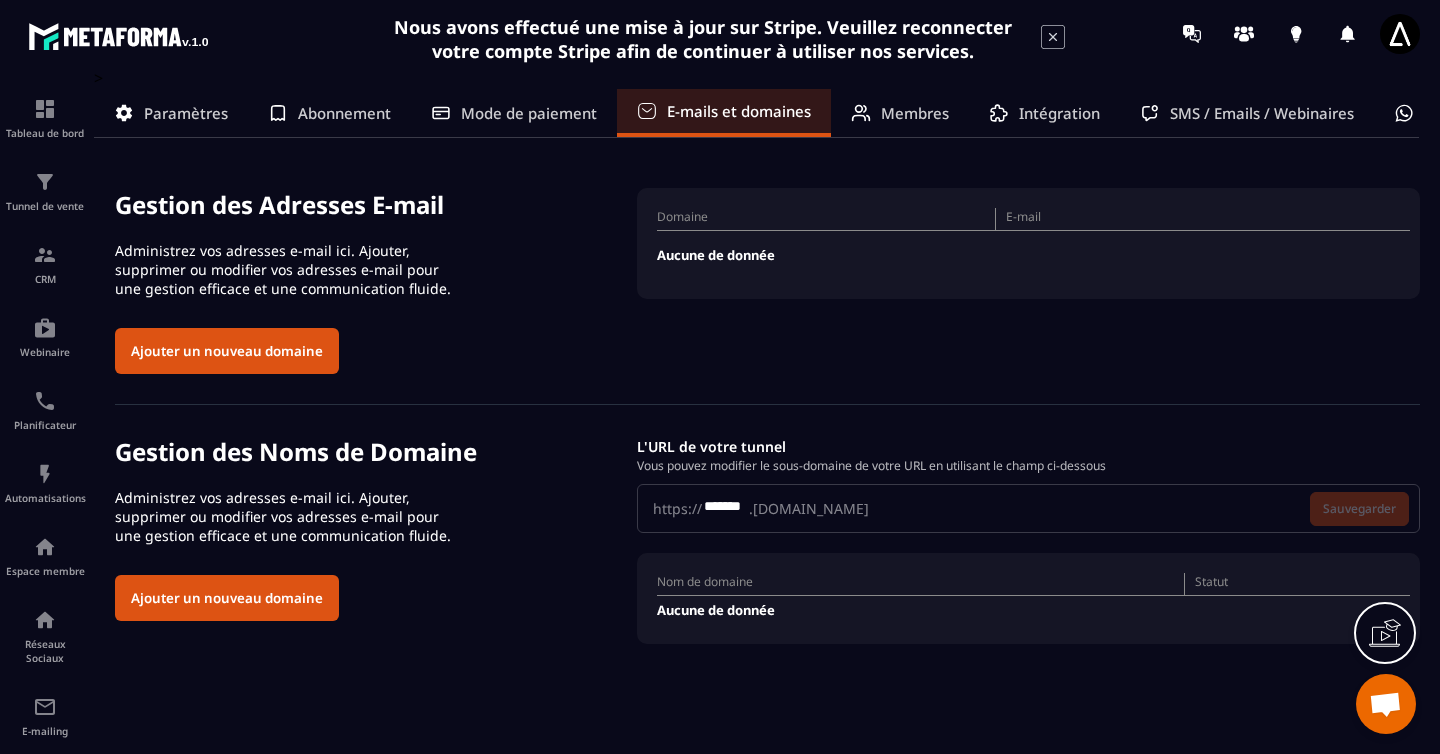 click on "https:// ******* .[DOMAIN_NAME] Sauvegarder" at bounding box center [1028, 508] 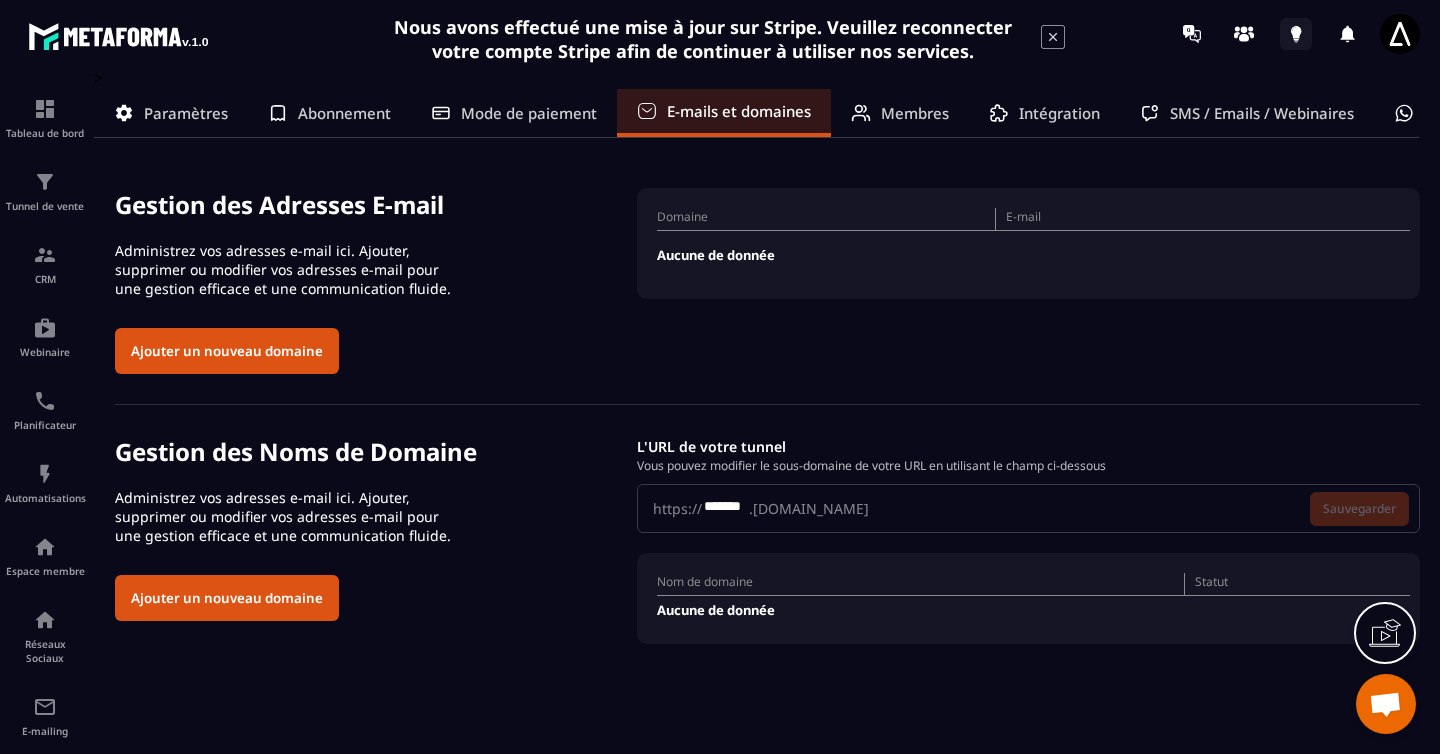 click 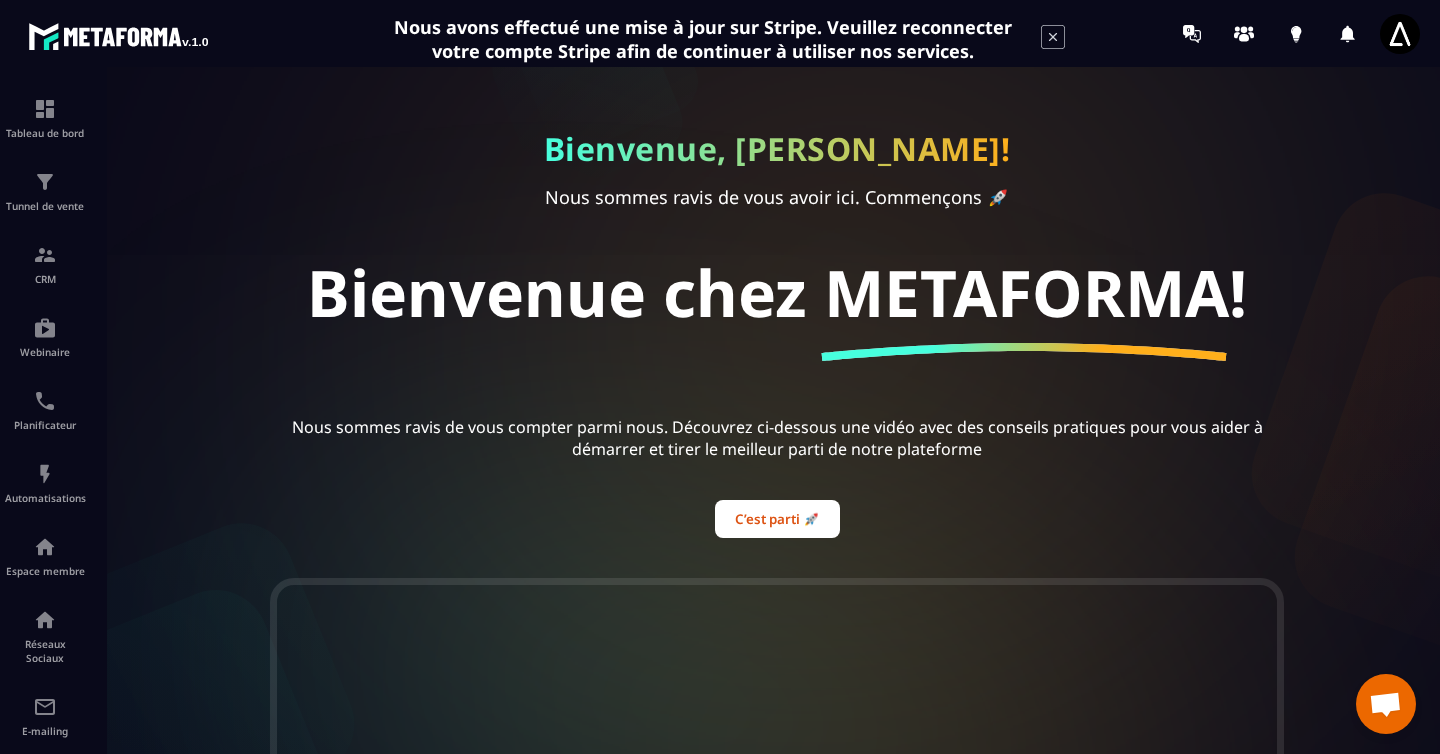 click on "Bienvenue, [PERSON_NAME]!  Nous sommes ravis de vous avoir ici. Commençons 🚀 Bienvenue chez METAFORMA!  Nous sommes ravis de vous compter parmi nous. Découvrez ci-dessous une vidéo avec des conseils pratiques pour vous aider à démarrer et tirer le meilleur parti de notre plateforme C’est parti 🚀" at bounding box center [777, 322] 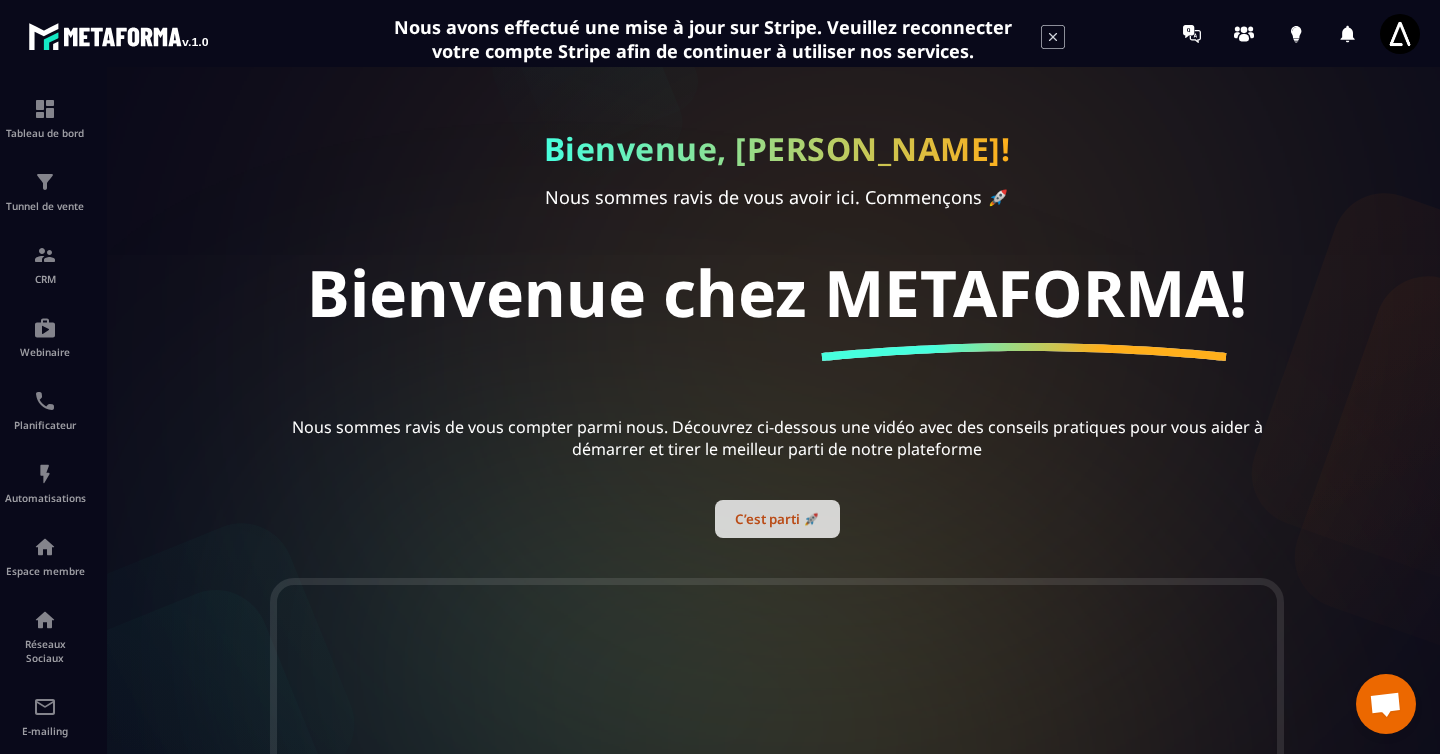 click on "C’est parti 🚀" at bounding box center (777, 519) 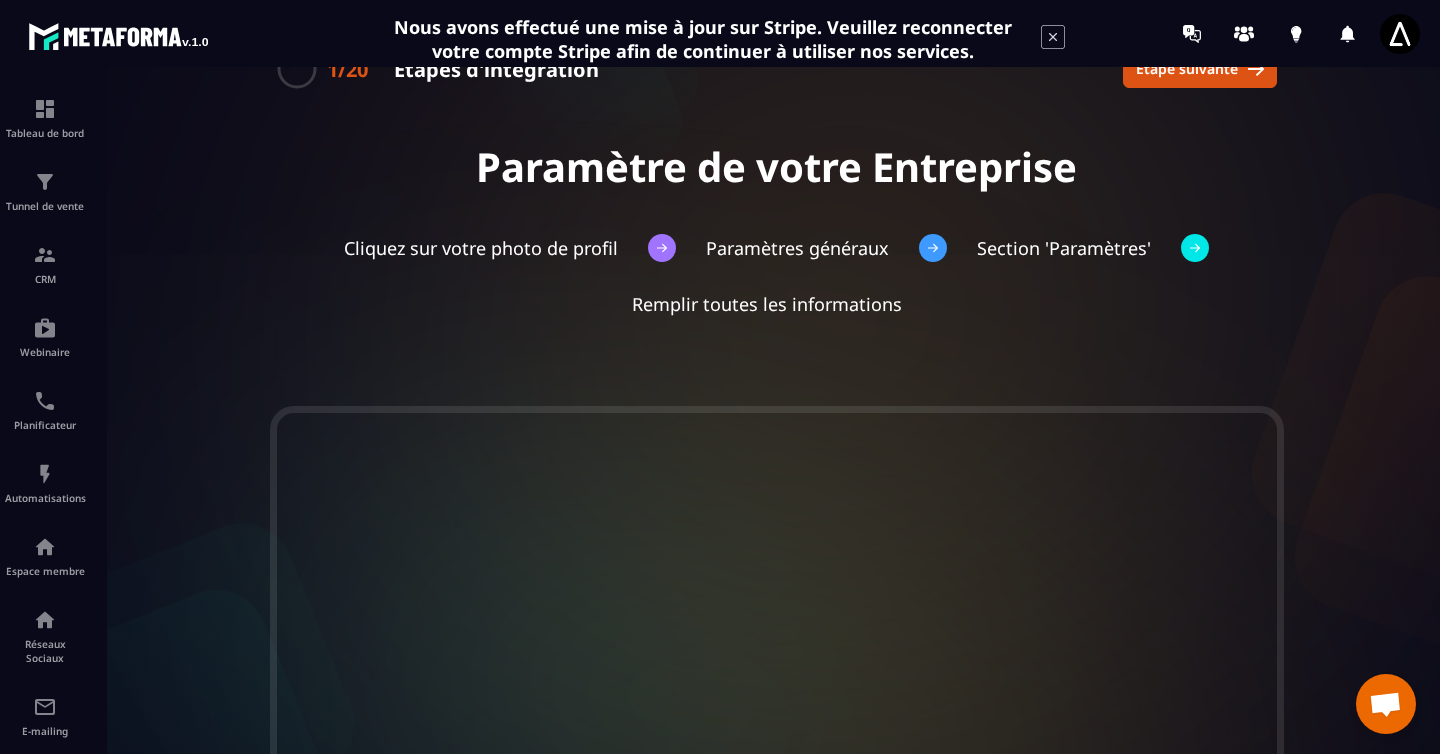 scroll, scrollTop: 57, scrollLeft: 0, axis: vertical 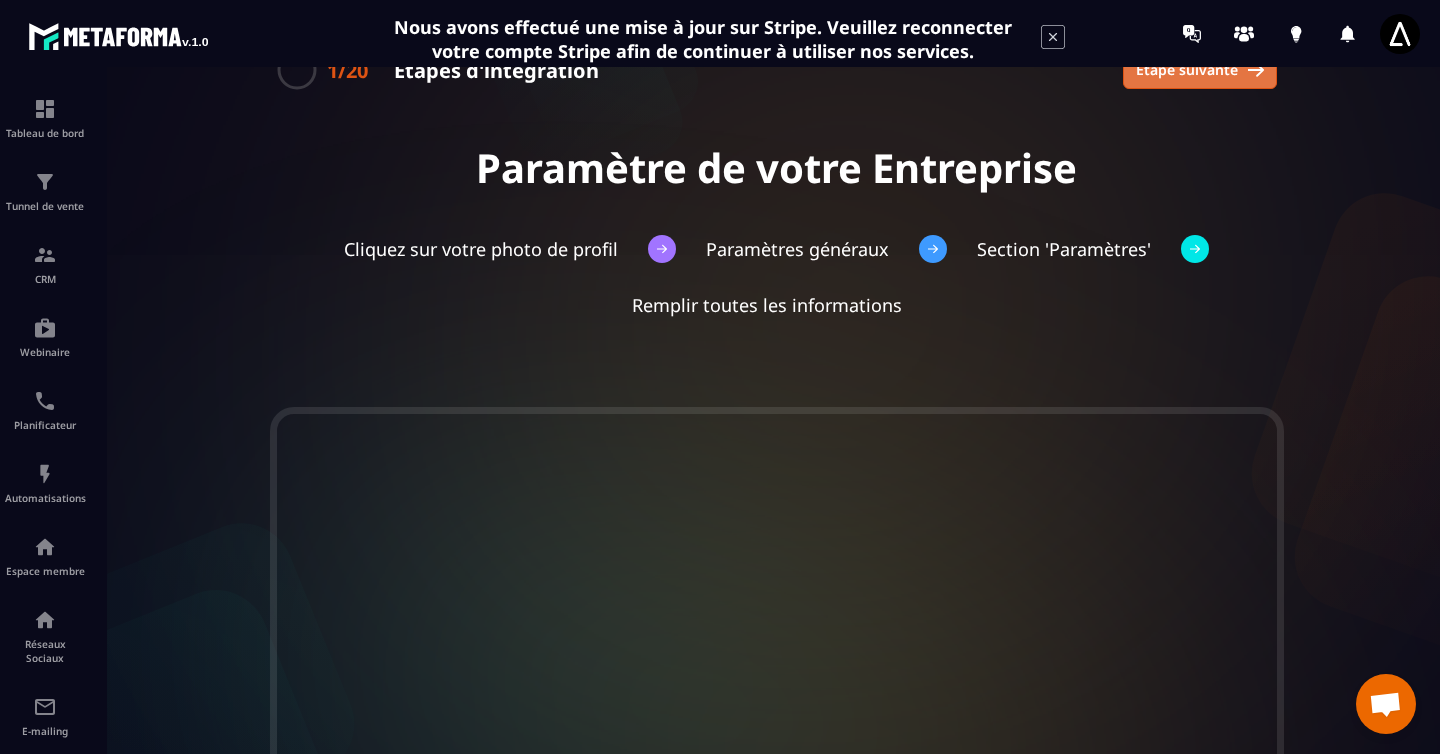 click on "Étape suivante" at bounding box center (1200, 70) 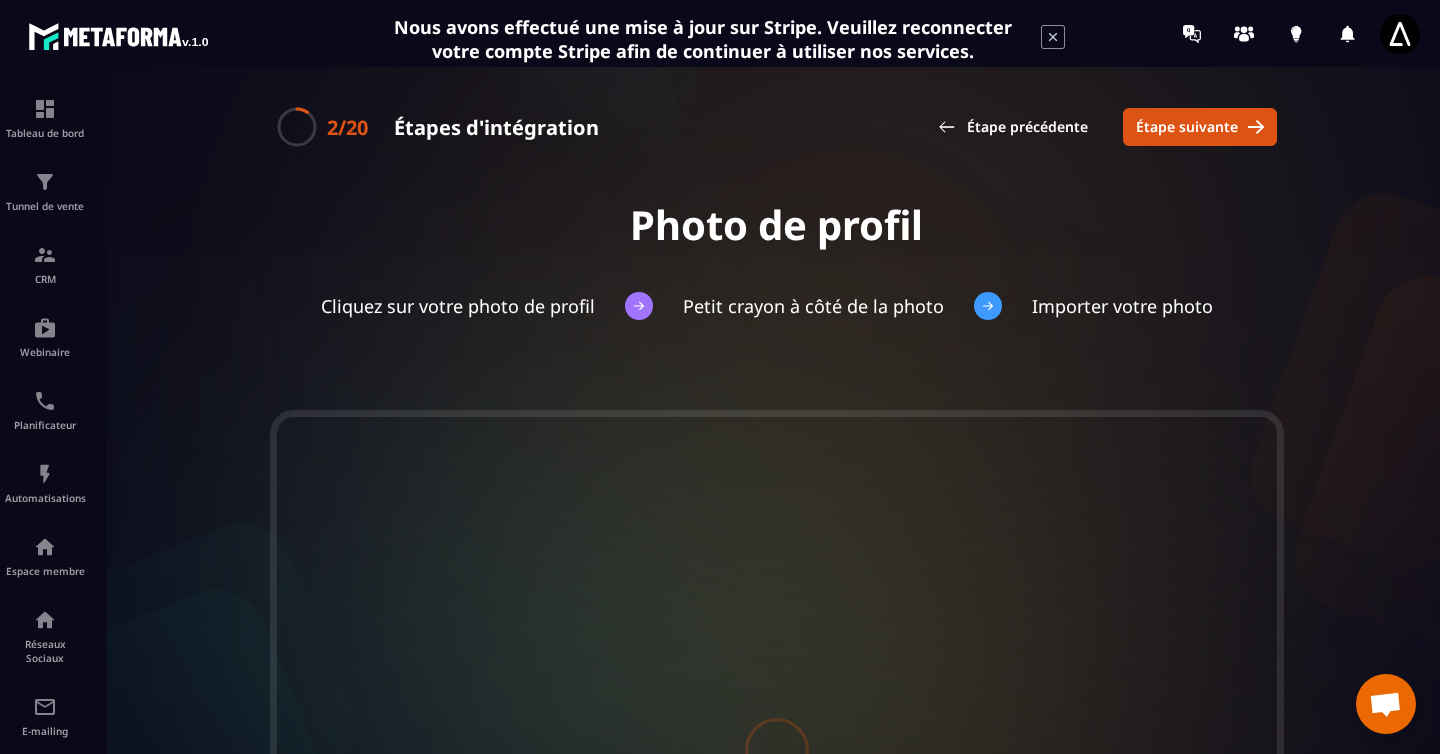 click on "2/20 Étapes d'intégration Étape précédente Étape suivante" at bounding box center (777, 132) 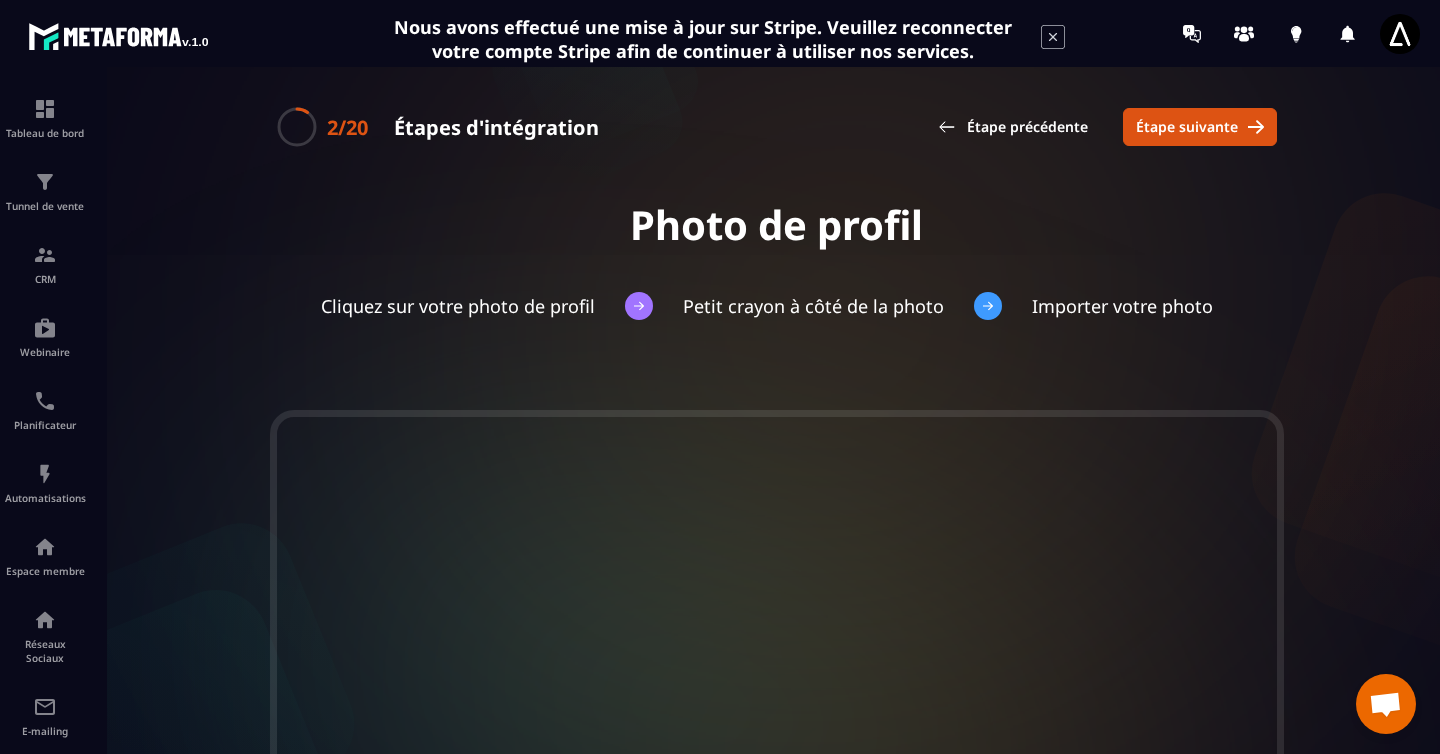 click on "2/20 Étapes d'intégration Étape précédente Étape suivante" at bounding box center (777, 132) 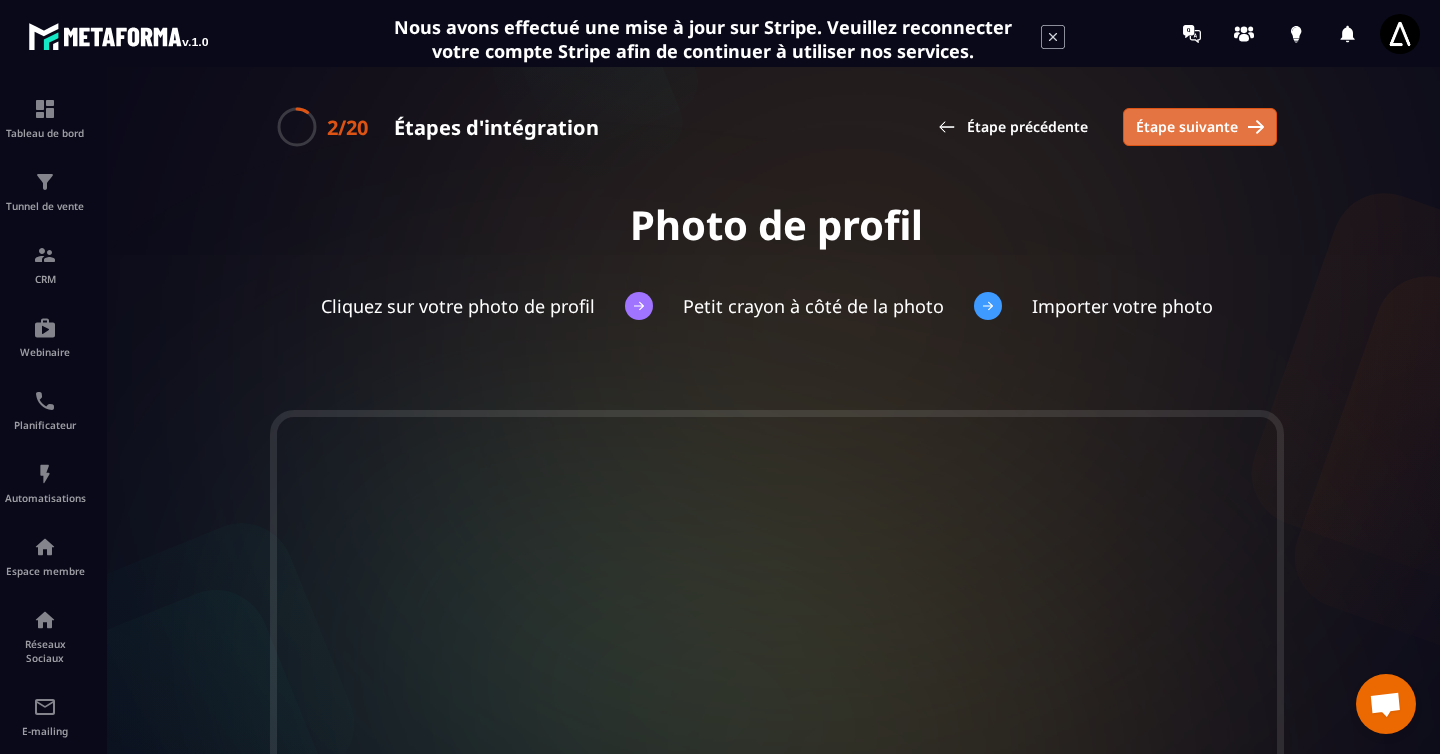click on "Étape suivante" at bounding box center (1200, 127) 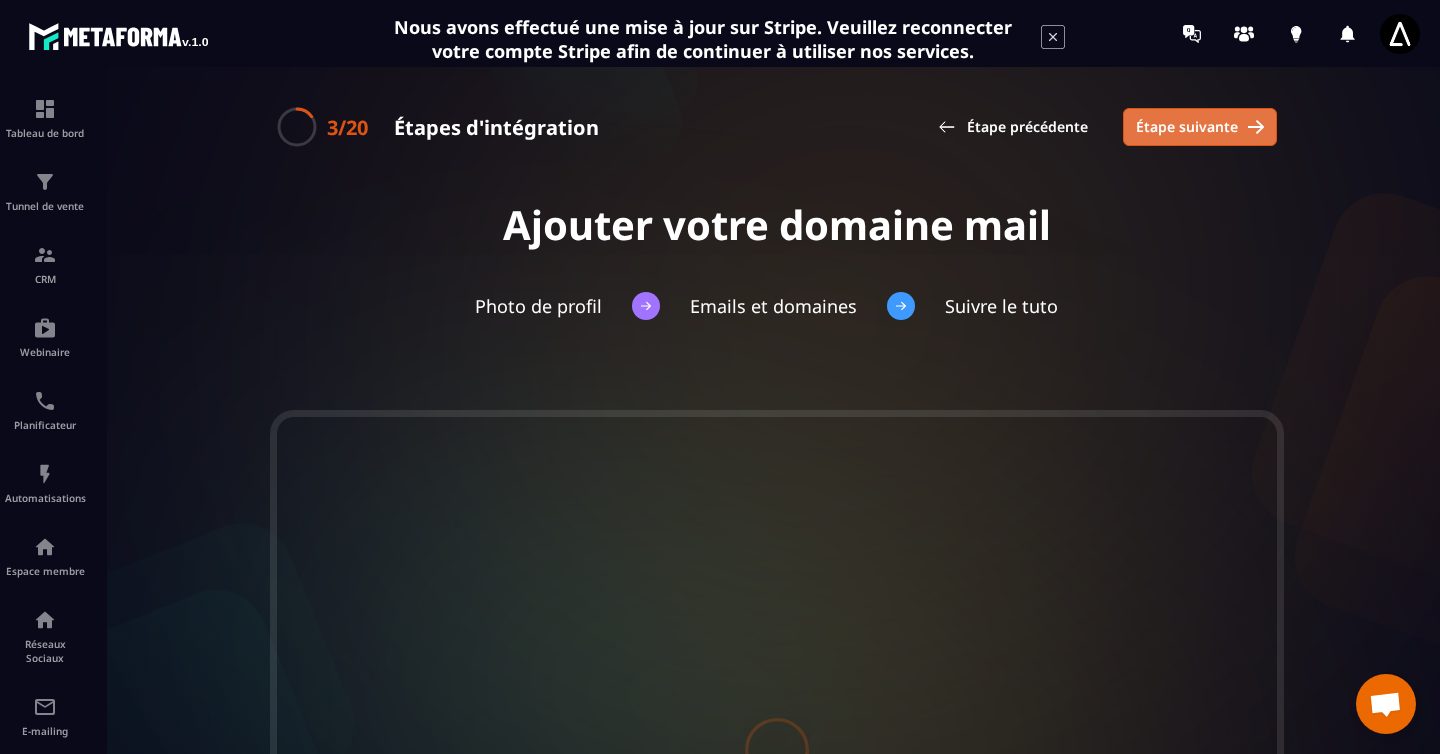 click on "Étape suivante" at bounding box center (1187, 127) 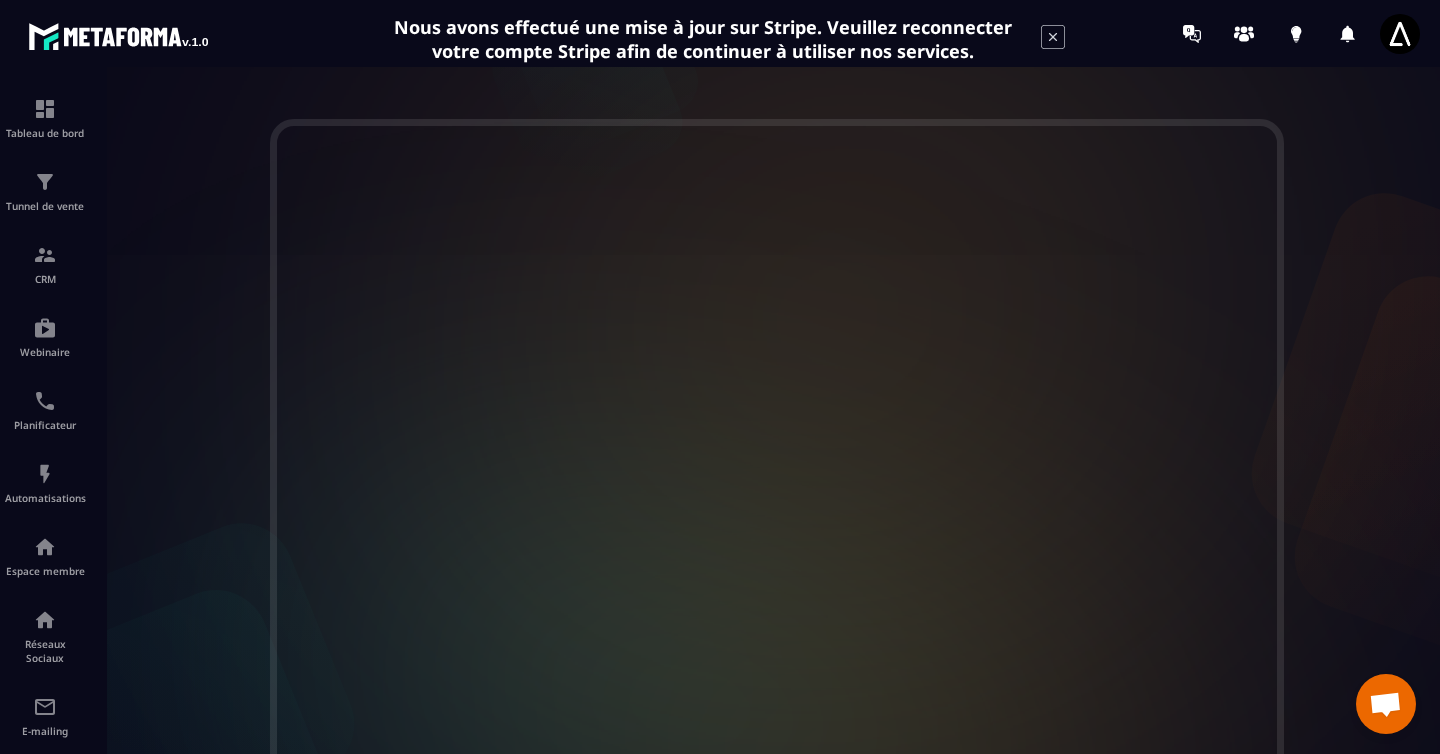 scroll, scrollTop: 348, scrollLeft: 0, axis: vertical 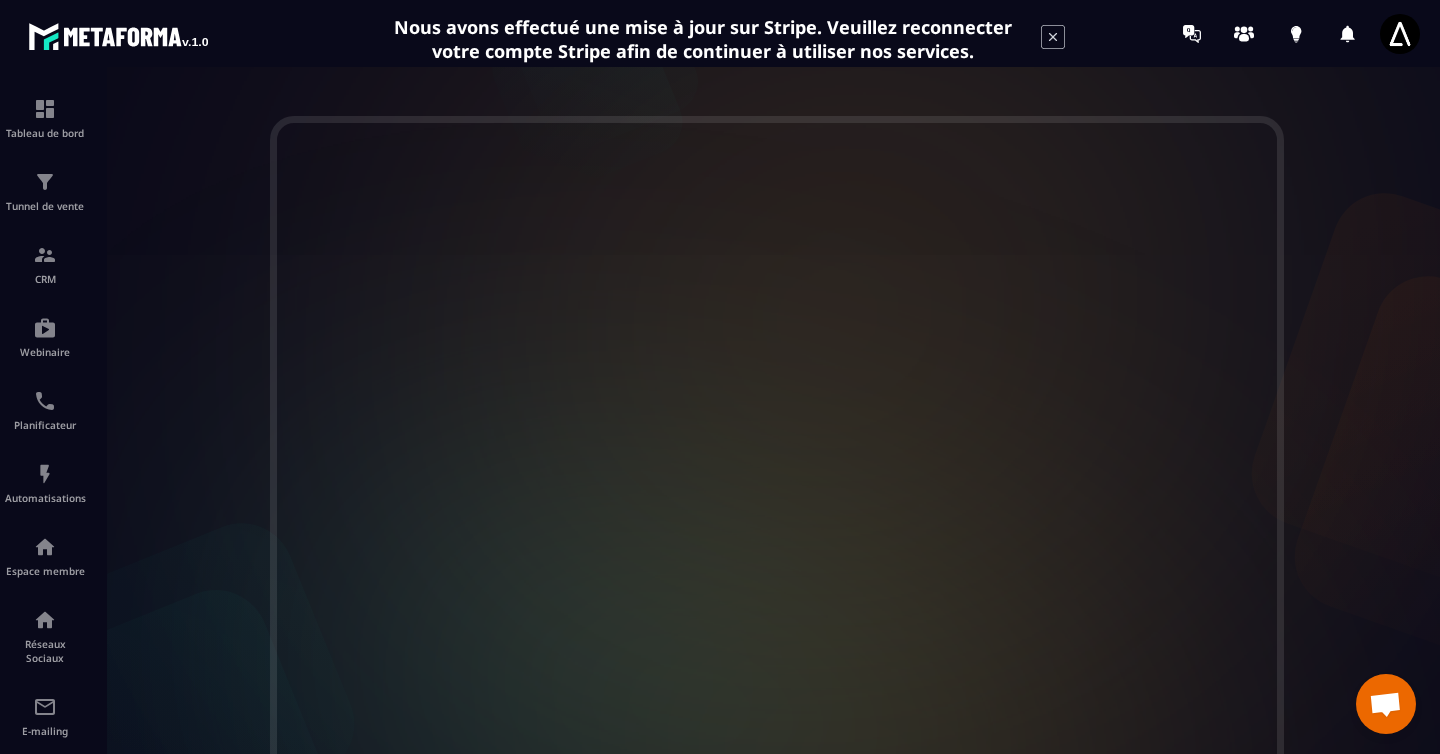 click at bounding box center [777, 420] 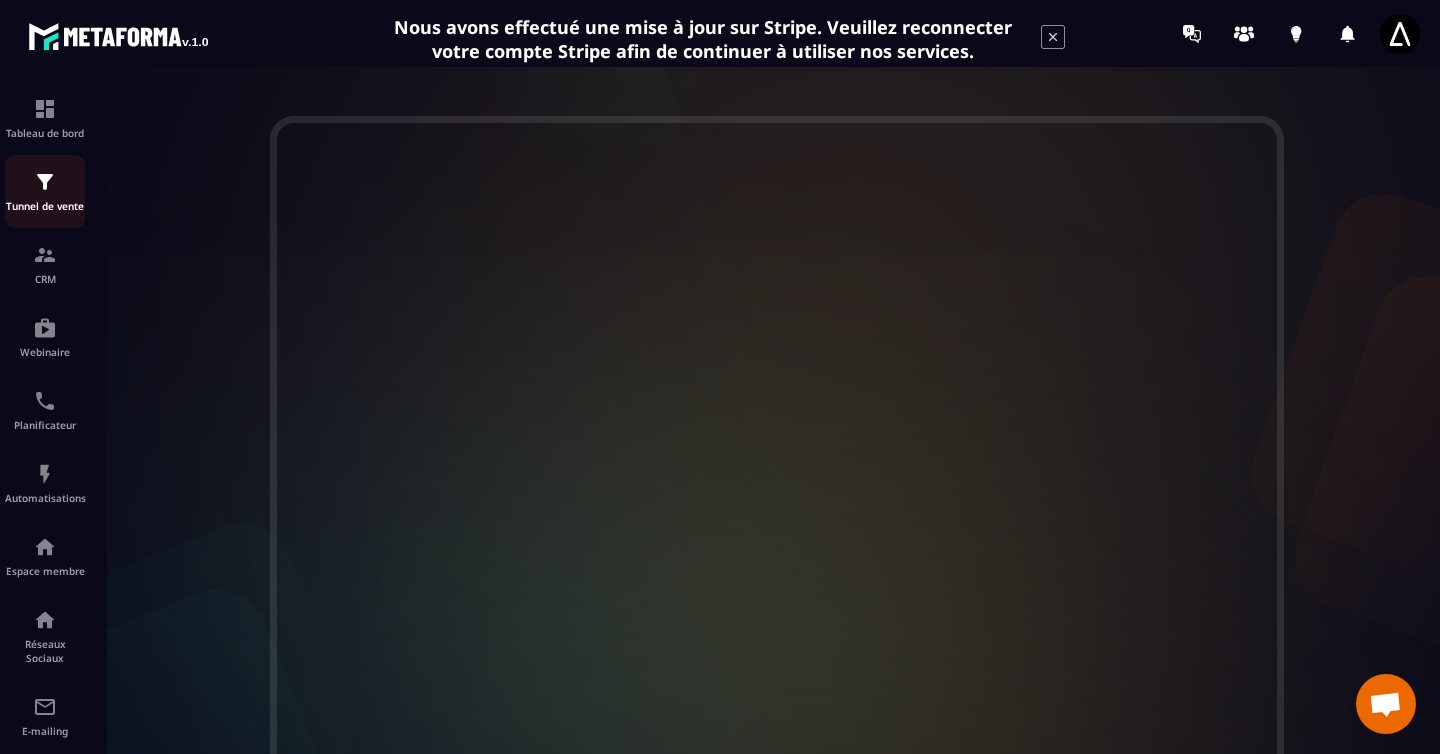 click at bounding box center (45, 182) 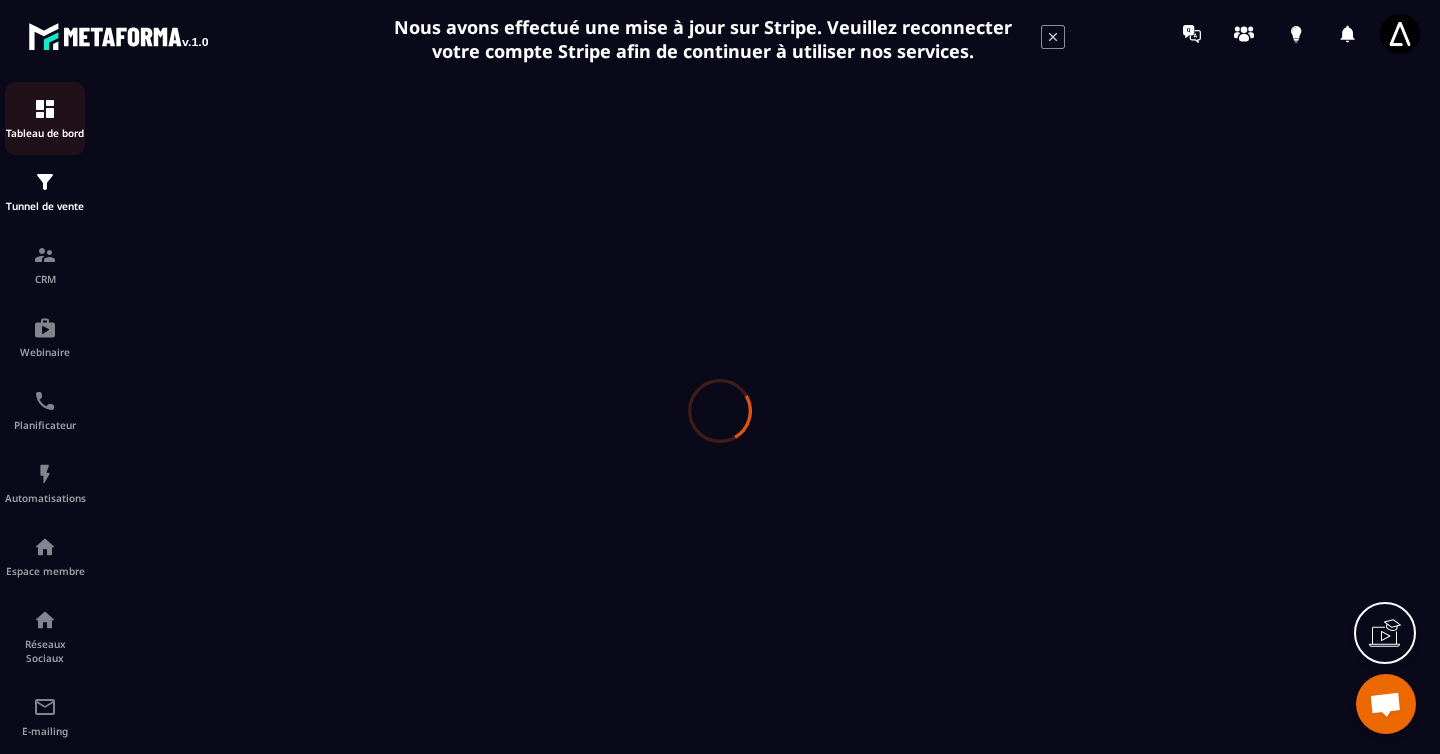 click at bounding box center [45, 109] 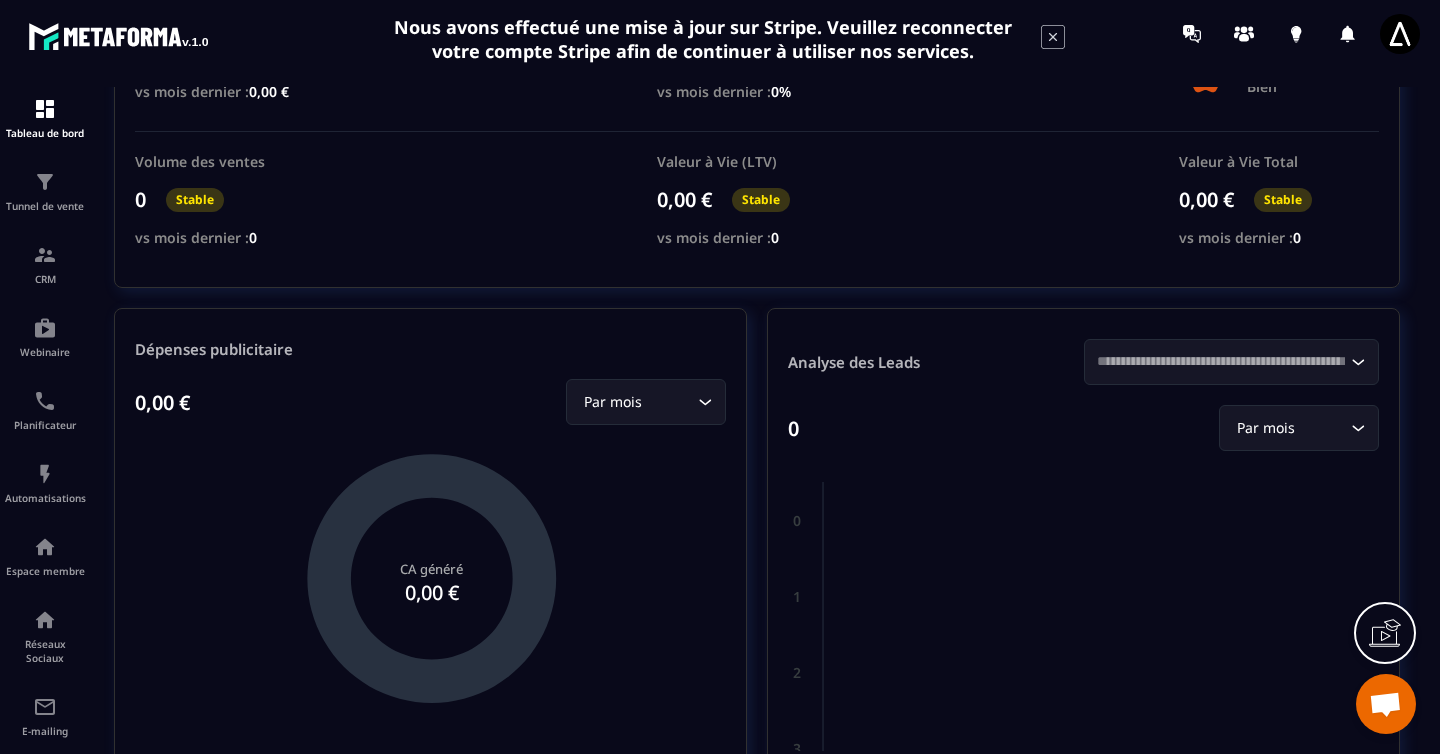 scroll, scrollTop: 0, scrollLeft: 0, axis: both 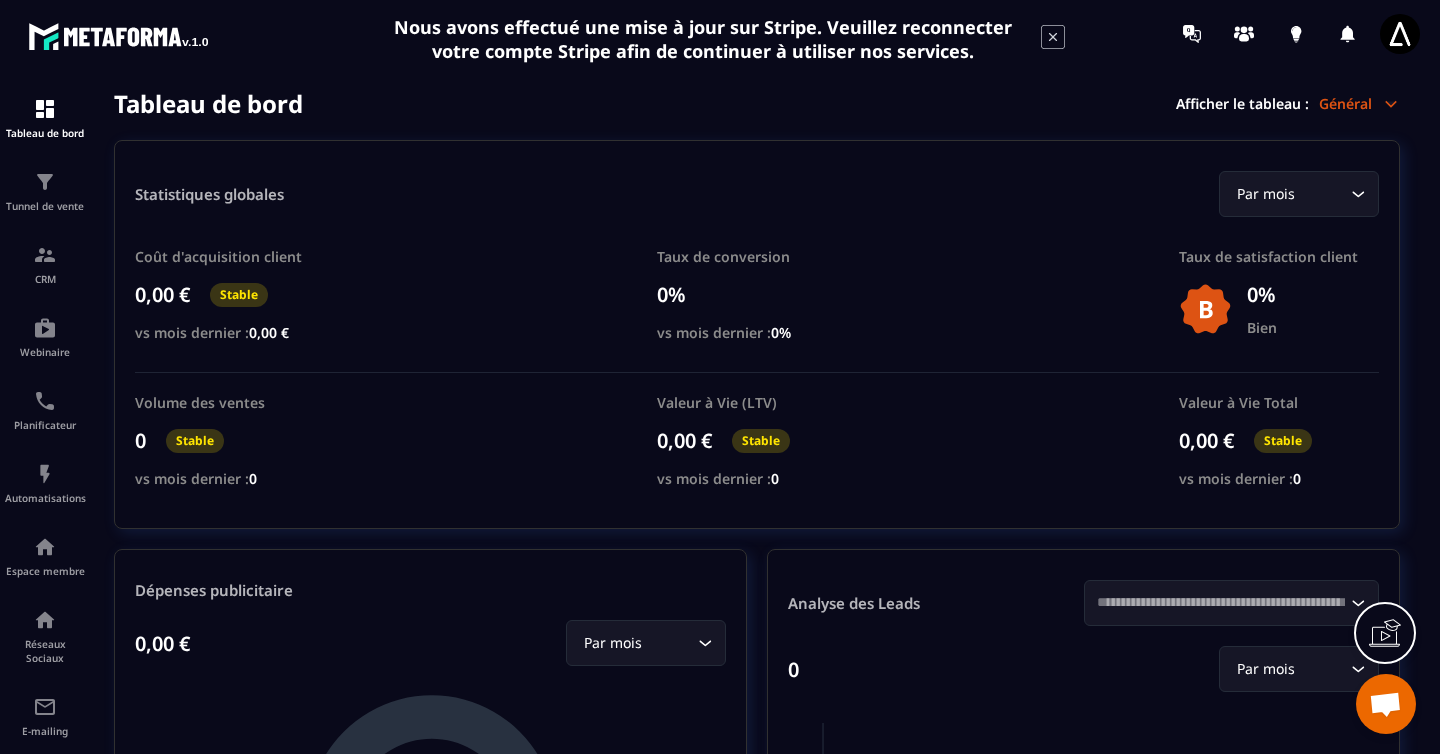 click at bounding box center [1400, 34] 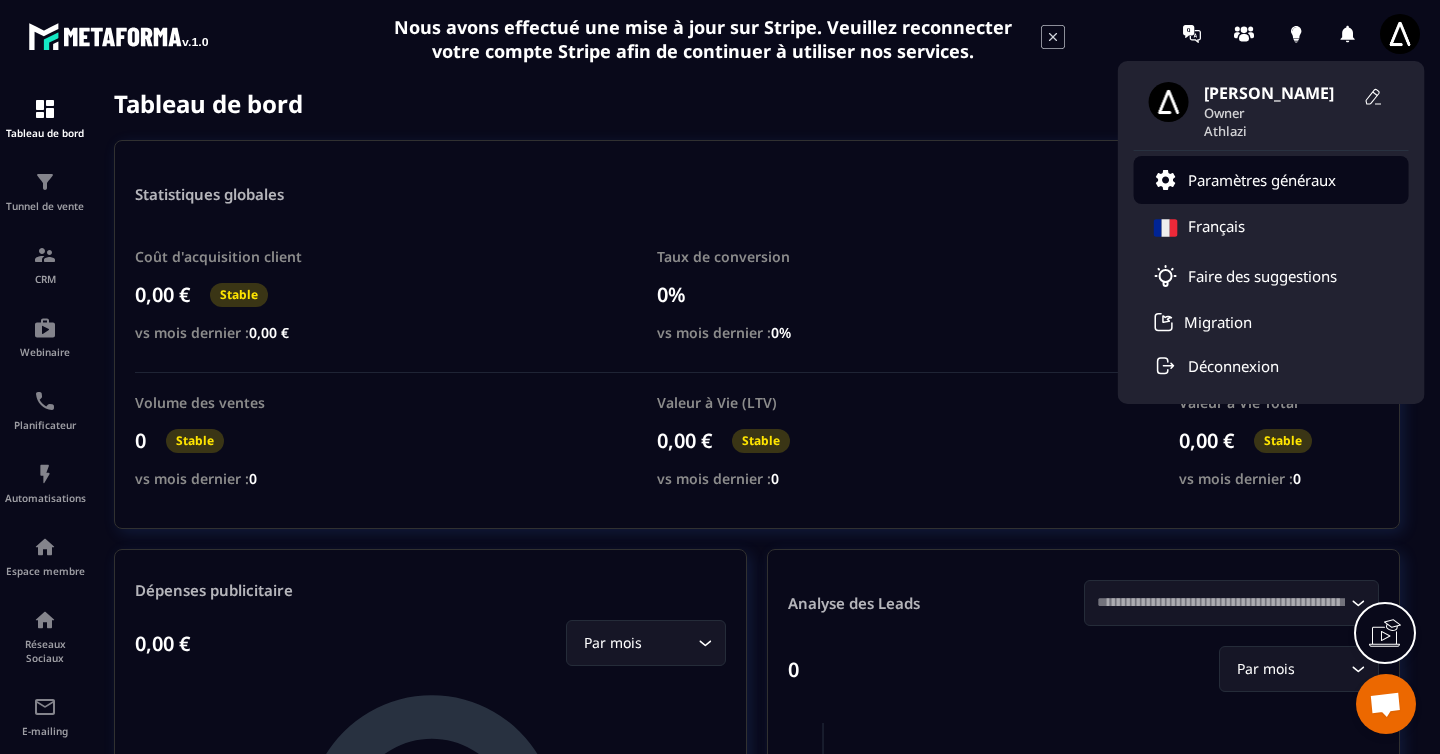 click on "Paramètres généraux" at bounding box center [1262, 180] 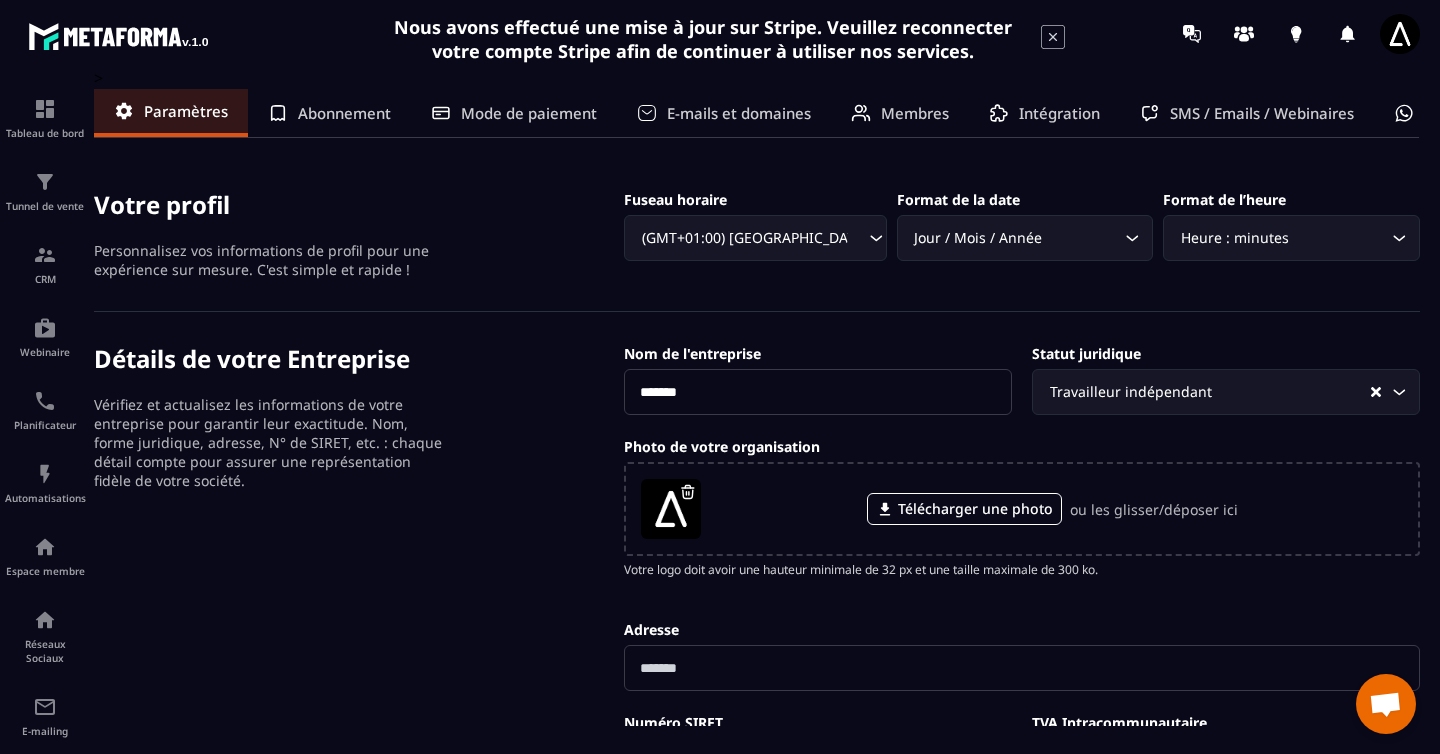 click on "Membres" at bounding box center (915, 113) 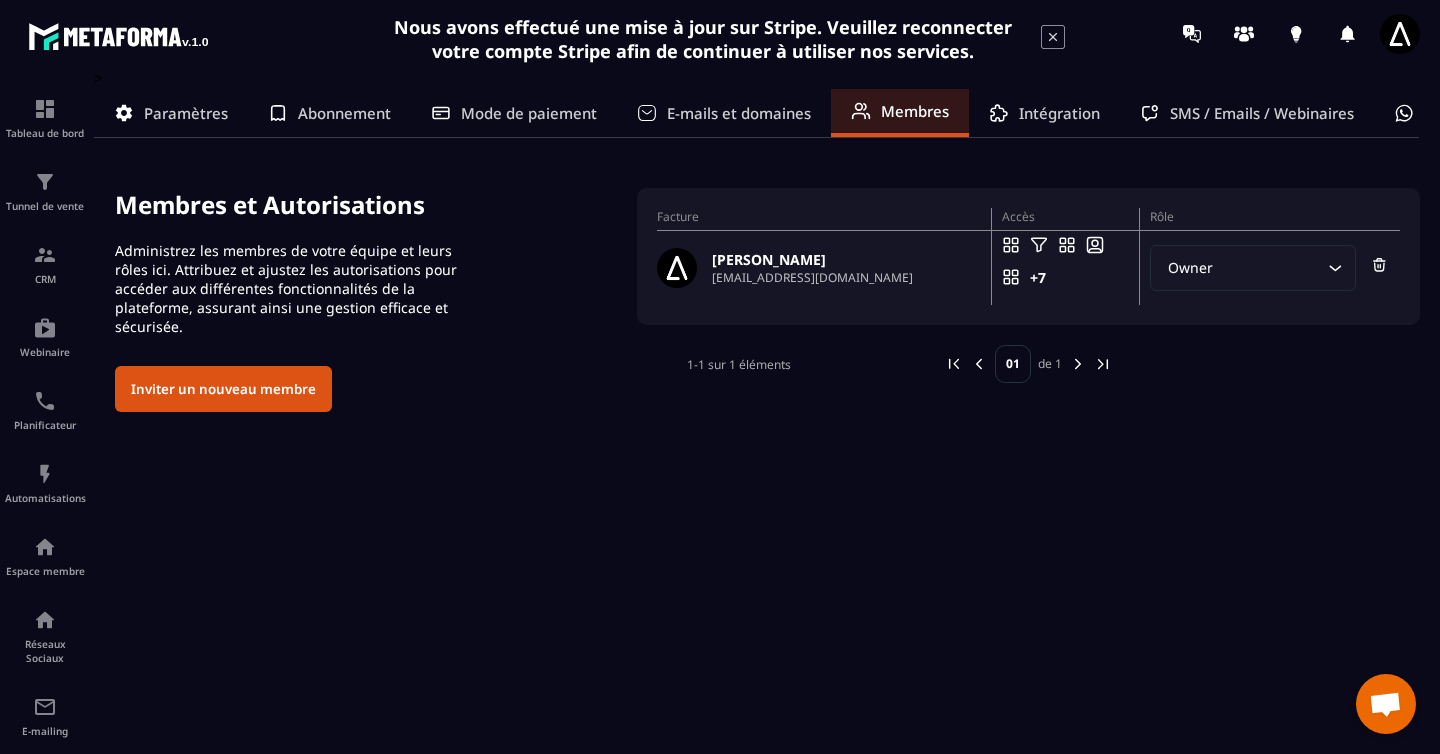 click on "Owner Loading..." 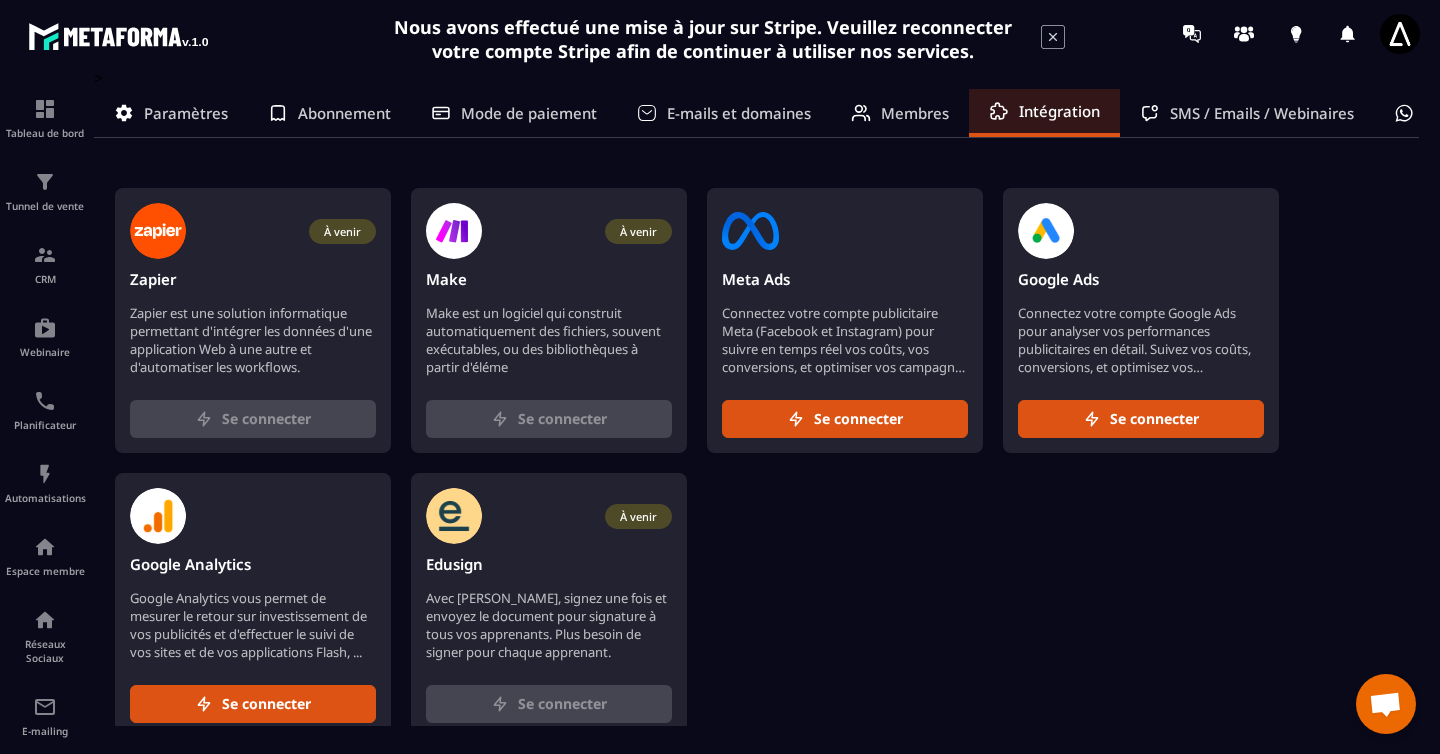 click on "Se connecter" at bounding box center (562, 419) 